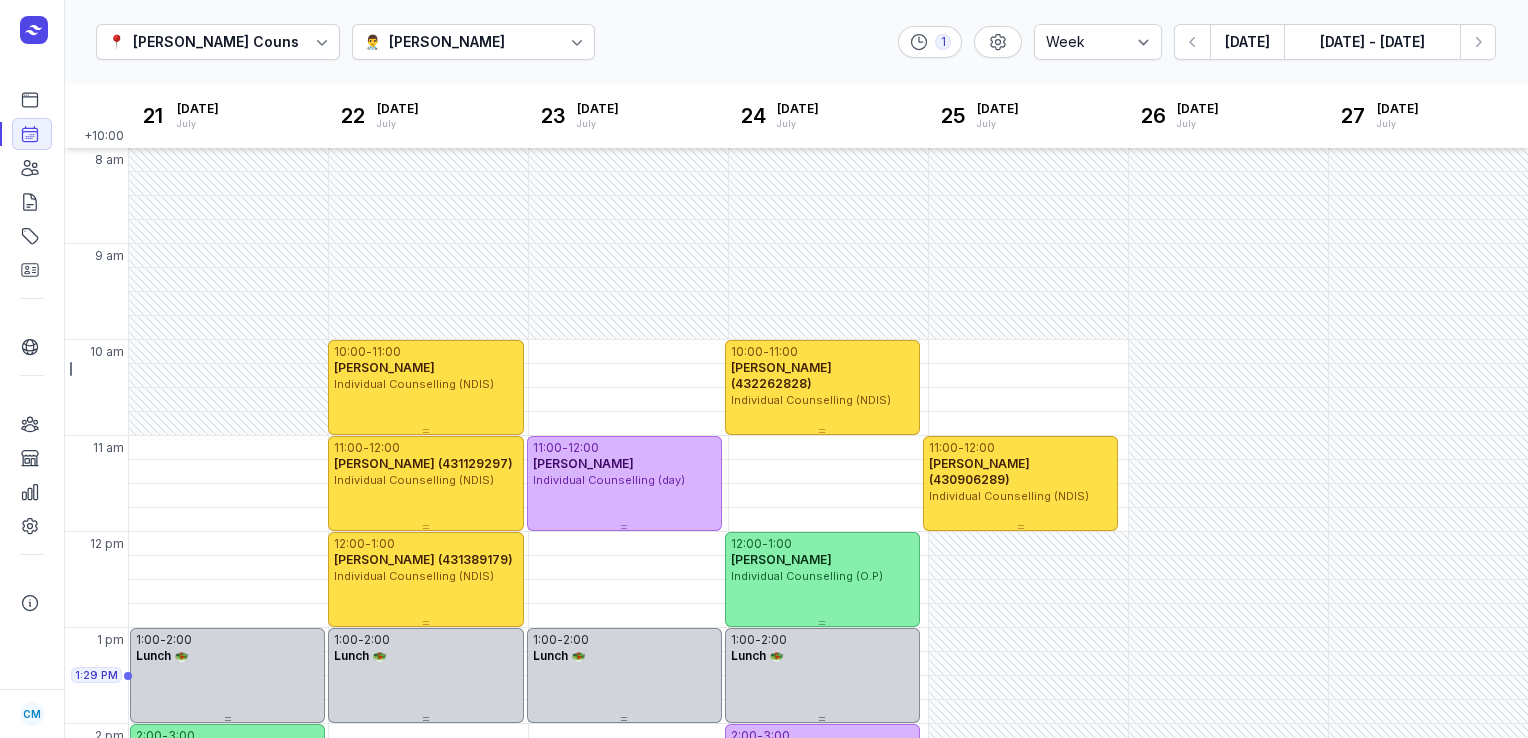 select on "week" 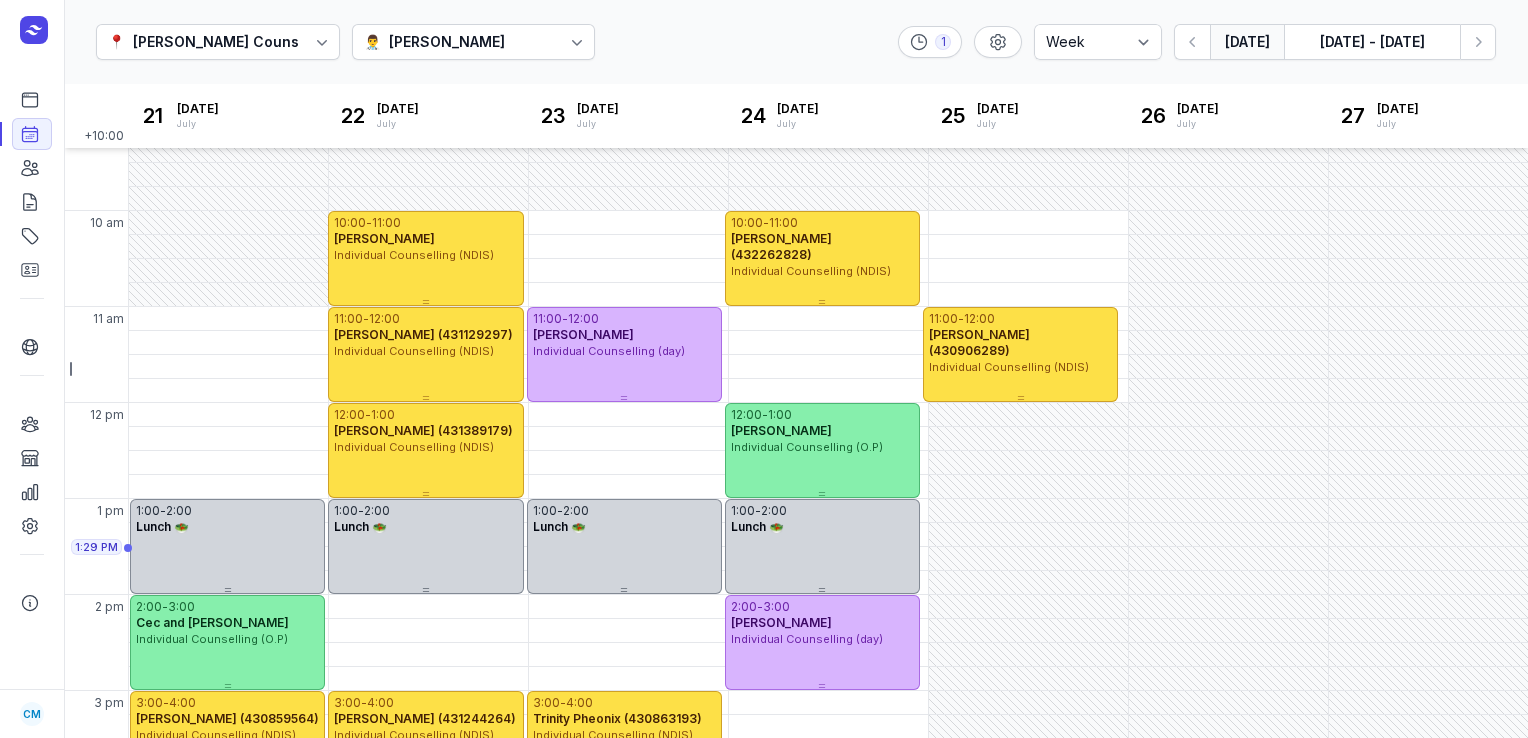 click on "[DATE]" at bounding box center (1247, 42) 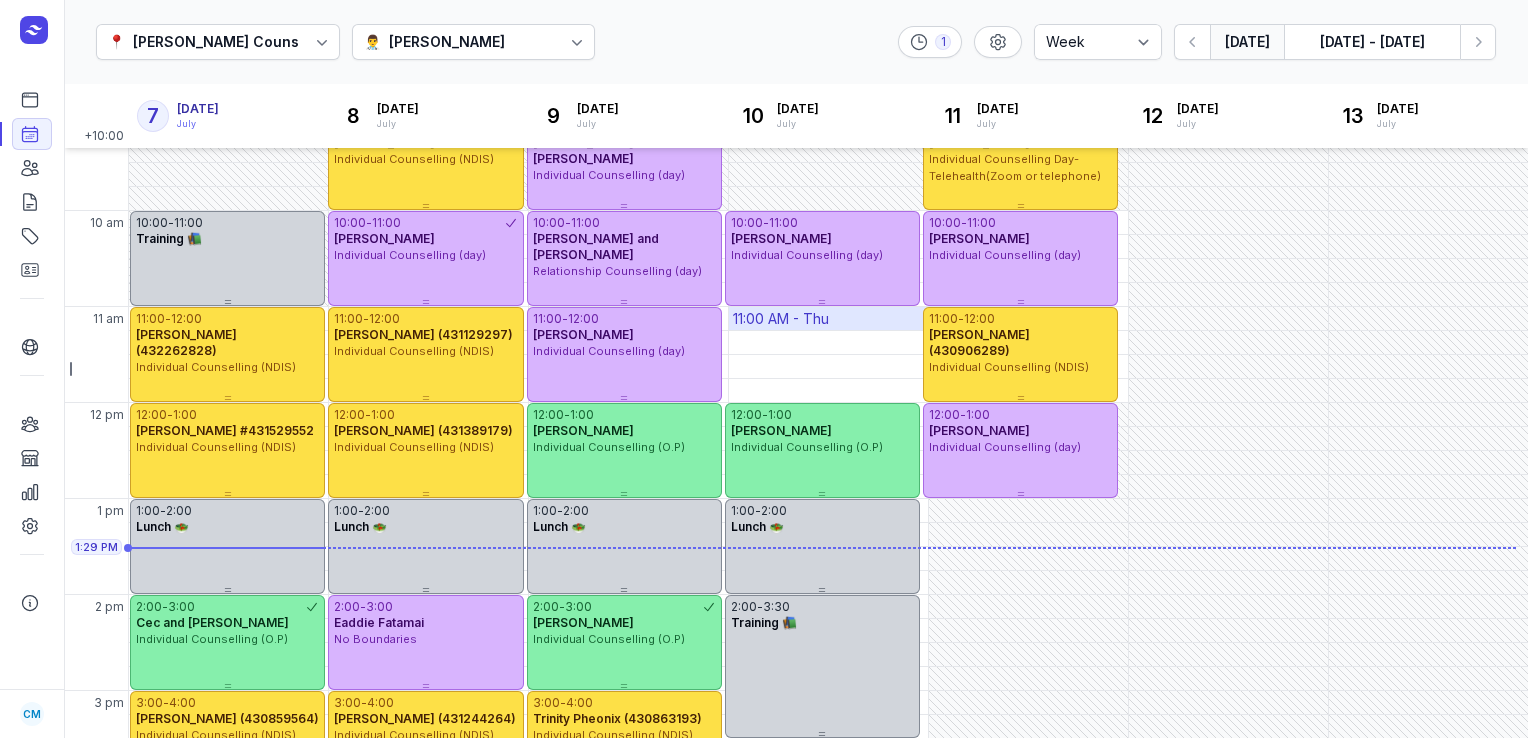 click on "11:00 AM - Thu" at bounding box center (828, 318) 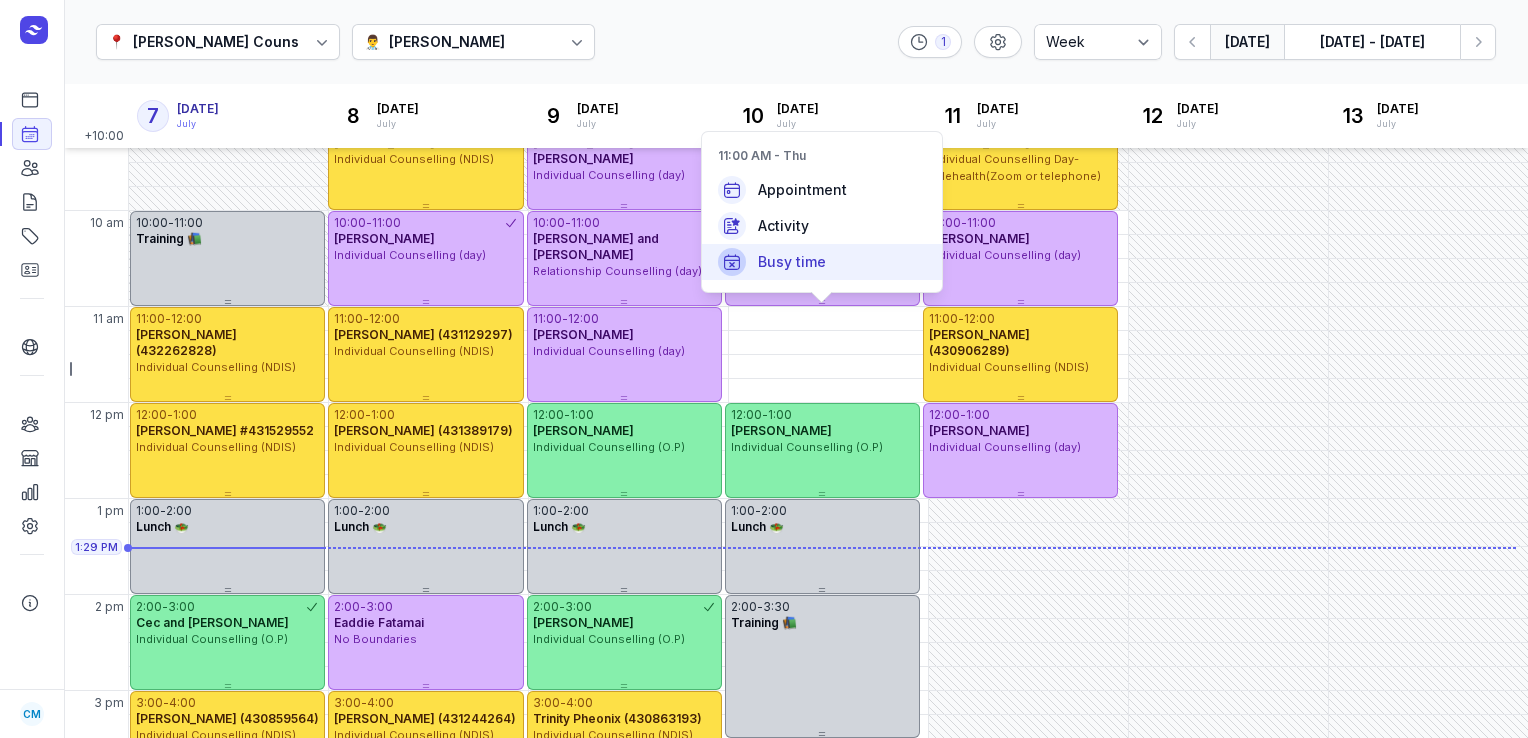click on "Busy time" at bounding box center (792, 262) 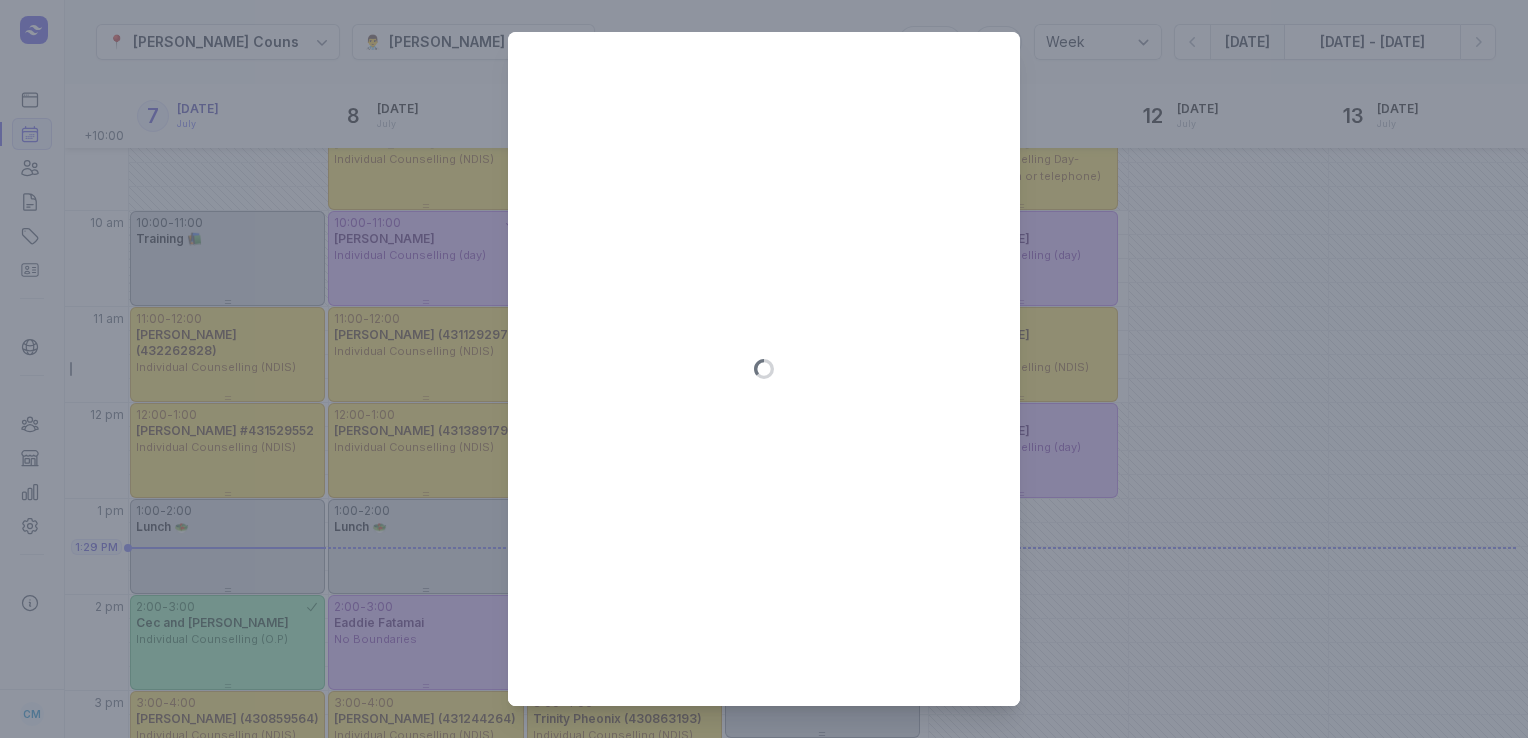 type on "[DATE]" 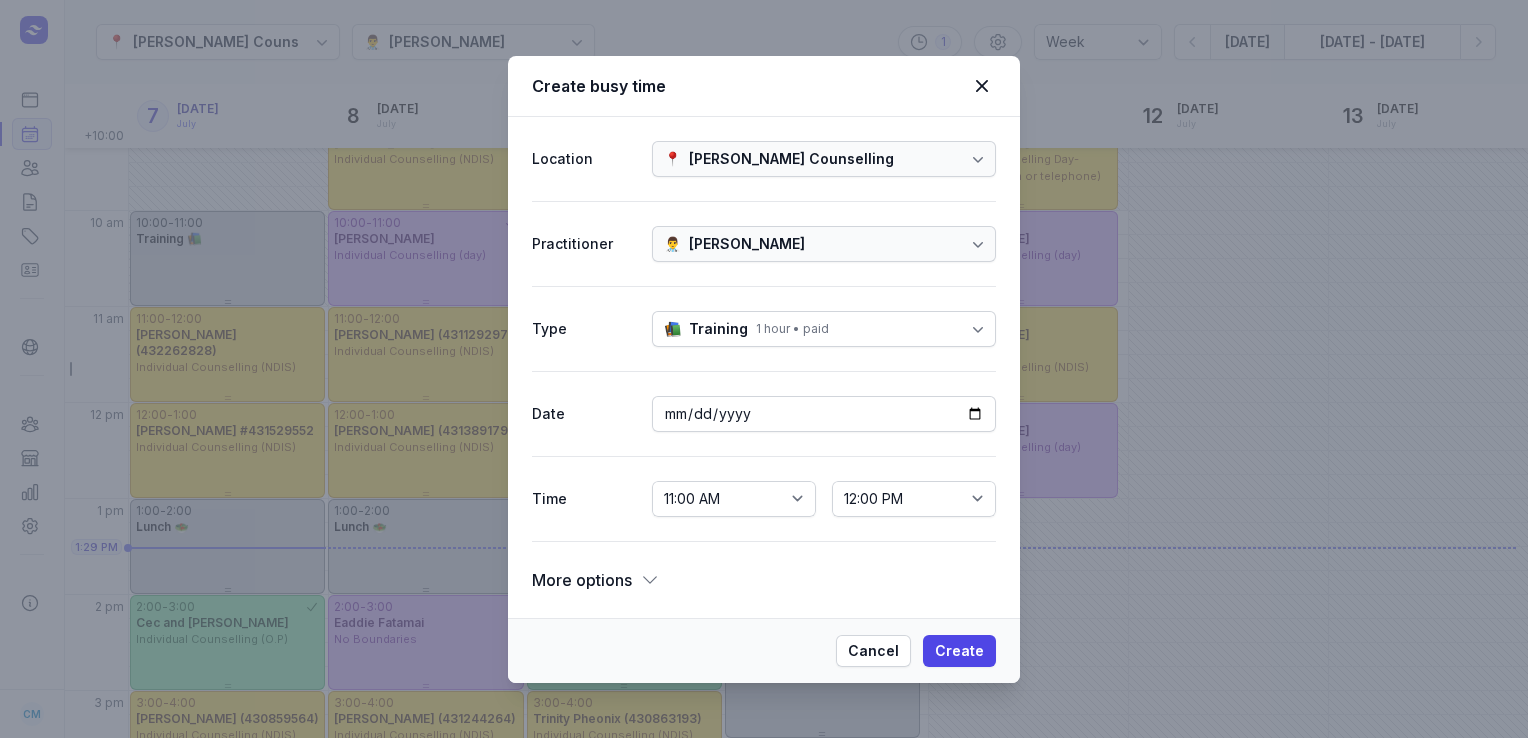 click on "📚 Training 1 hour • paid" 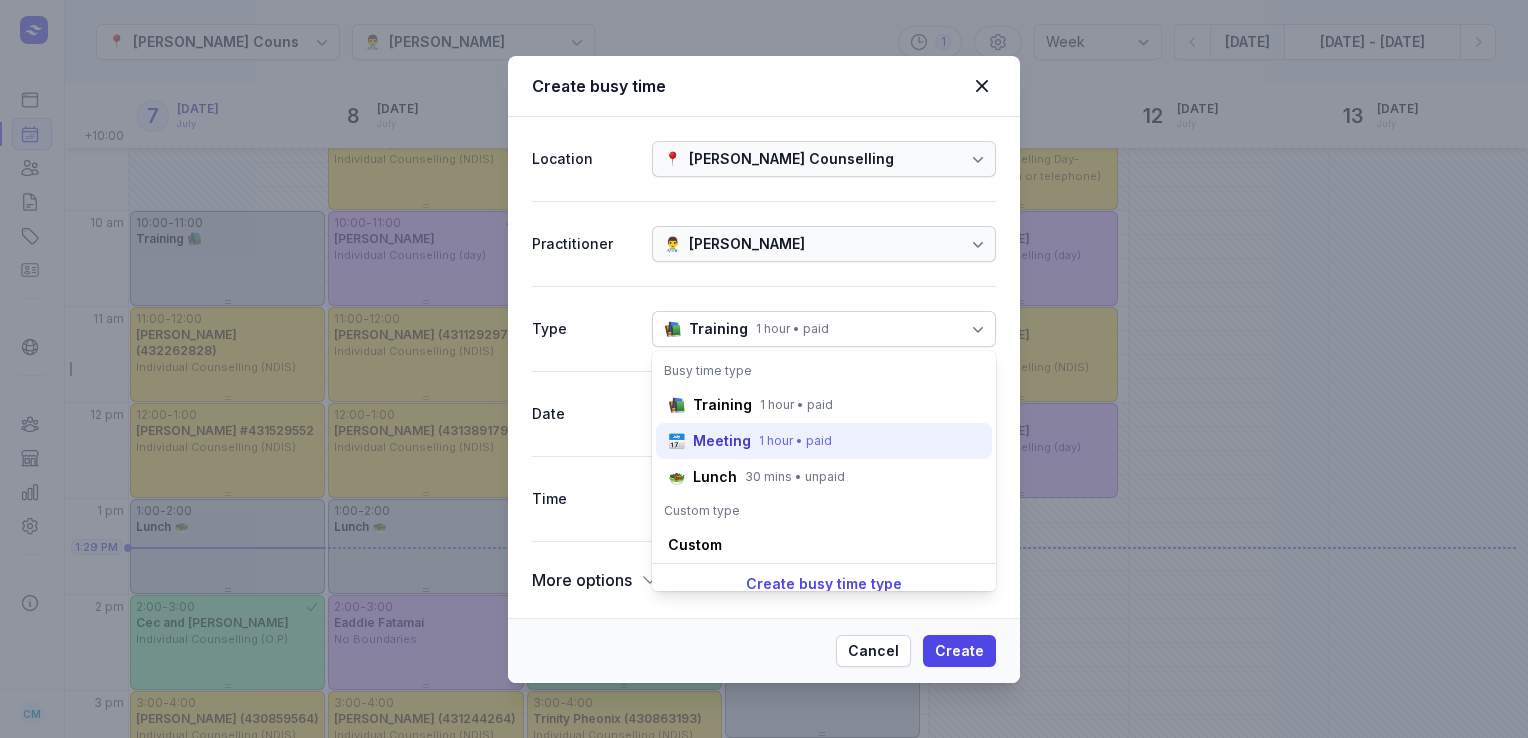 click on "Meeting" at bounding box center (722, 441) 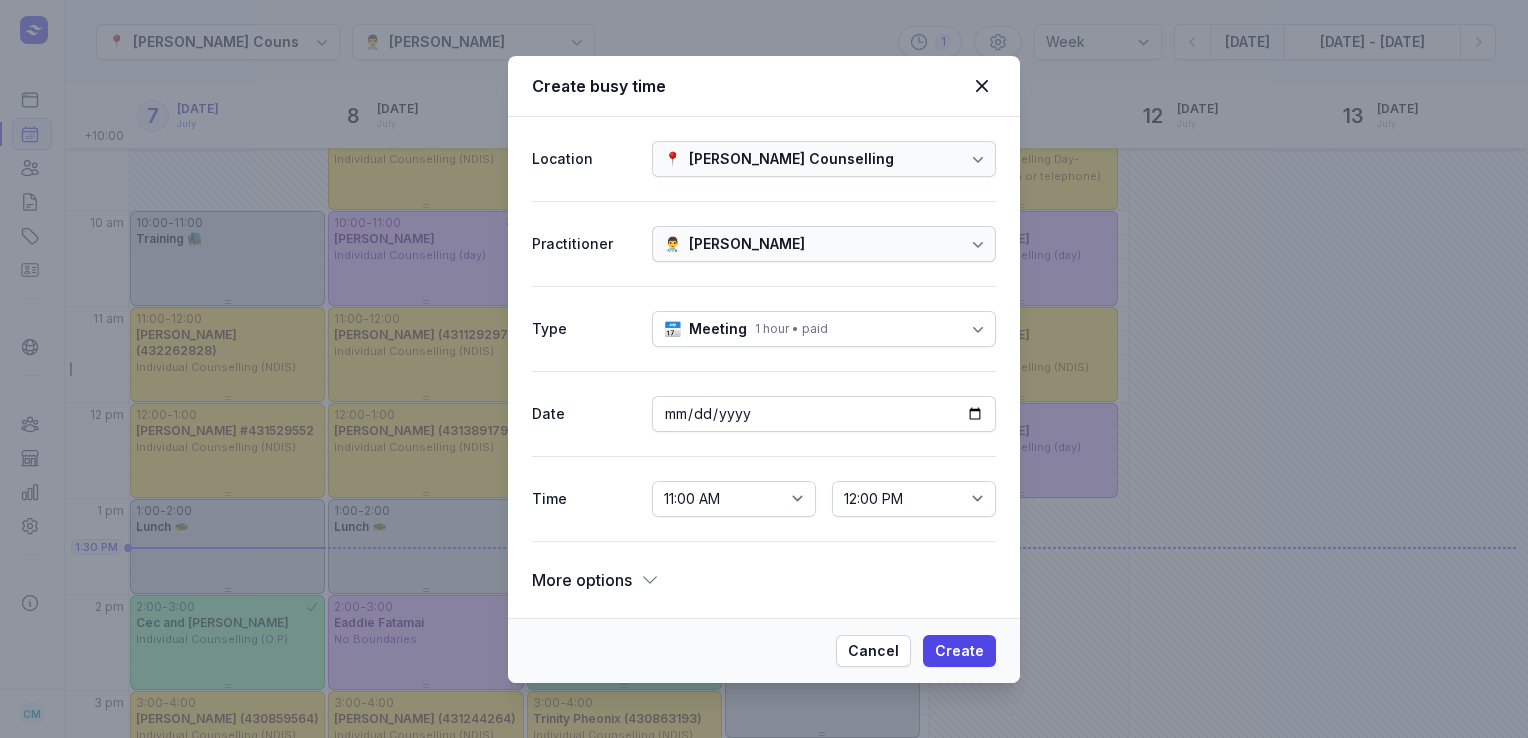 click 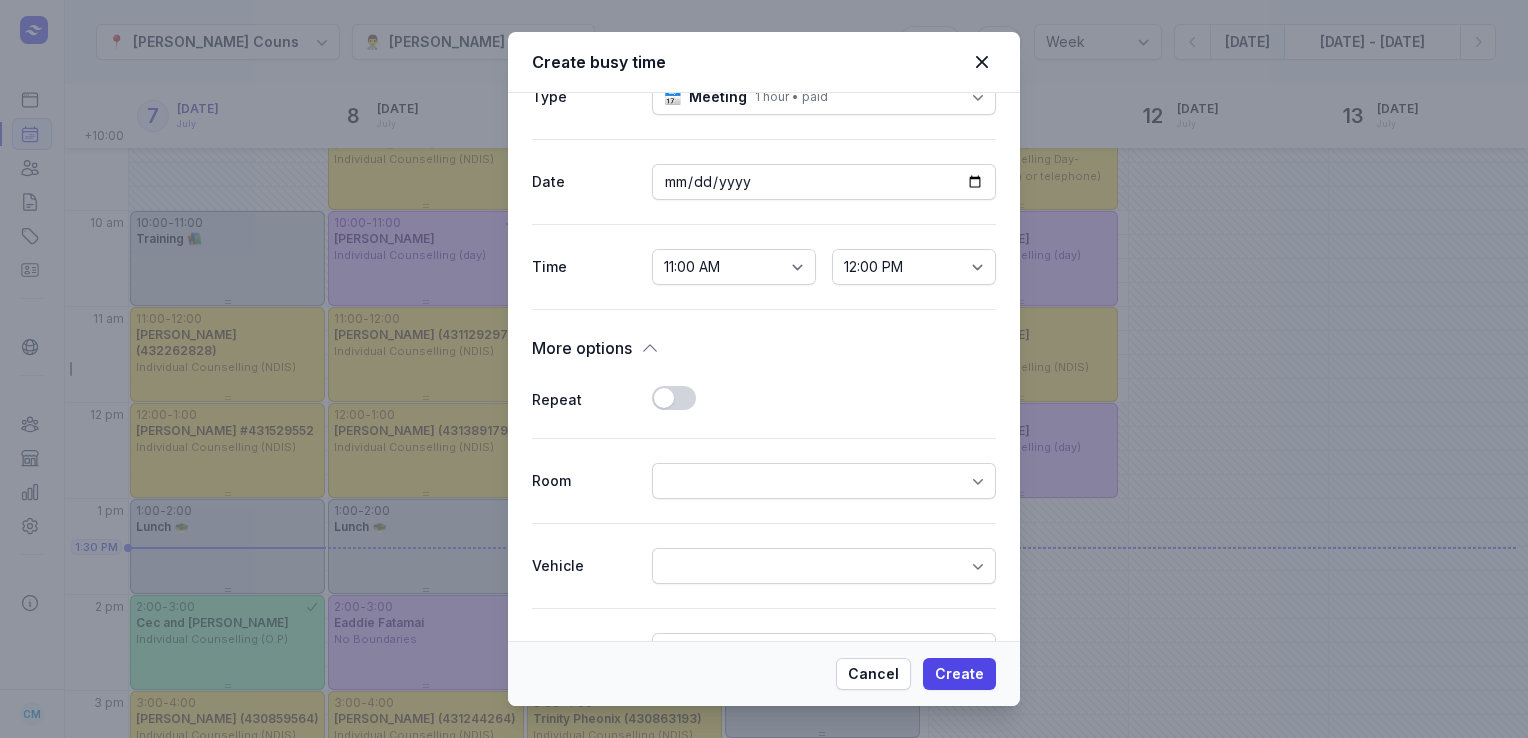 scroll, scrollTop: 414, scrollLeft: 0, axis: vertical 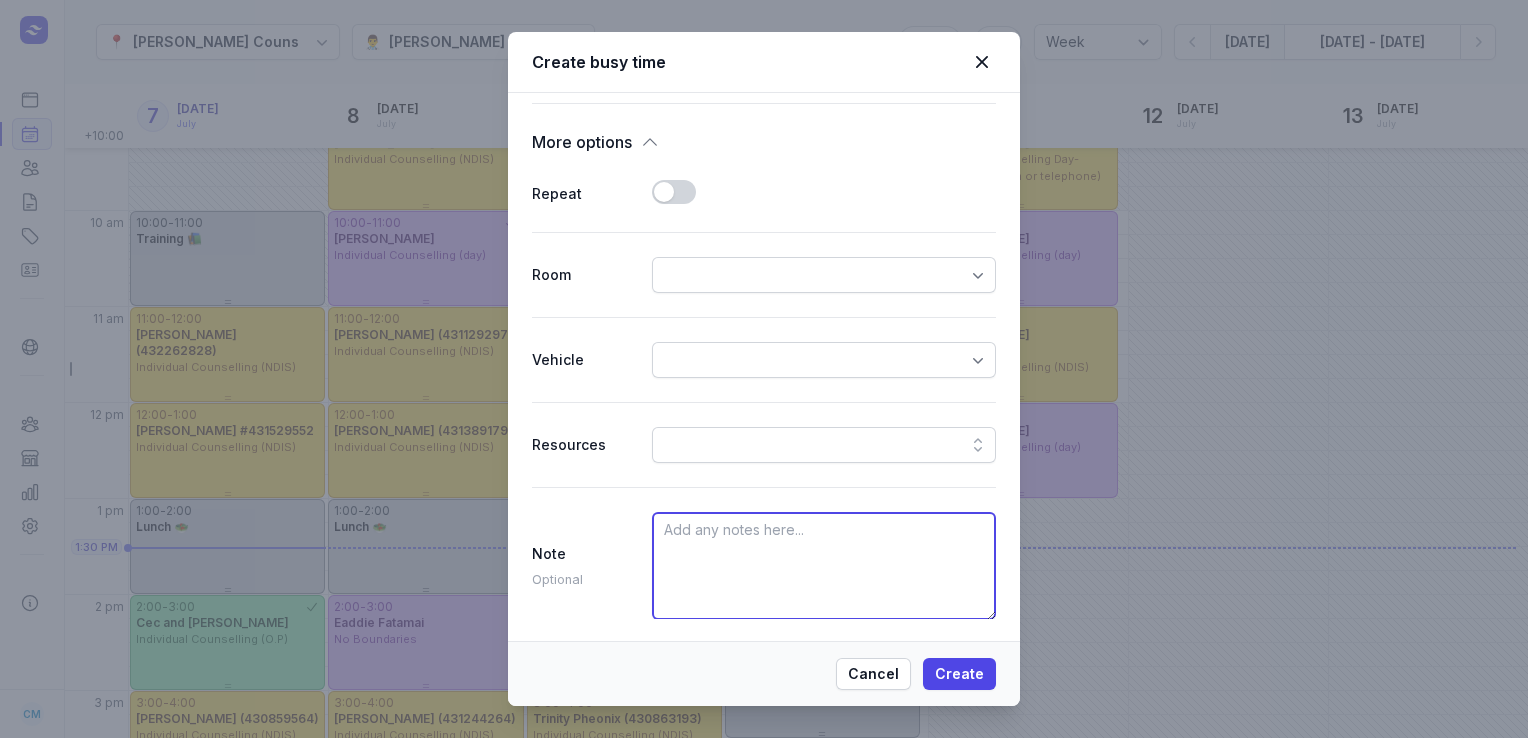 click at bounding box center [824, 566] 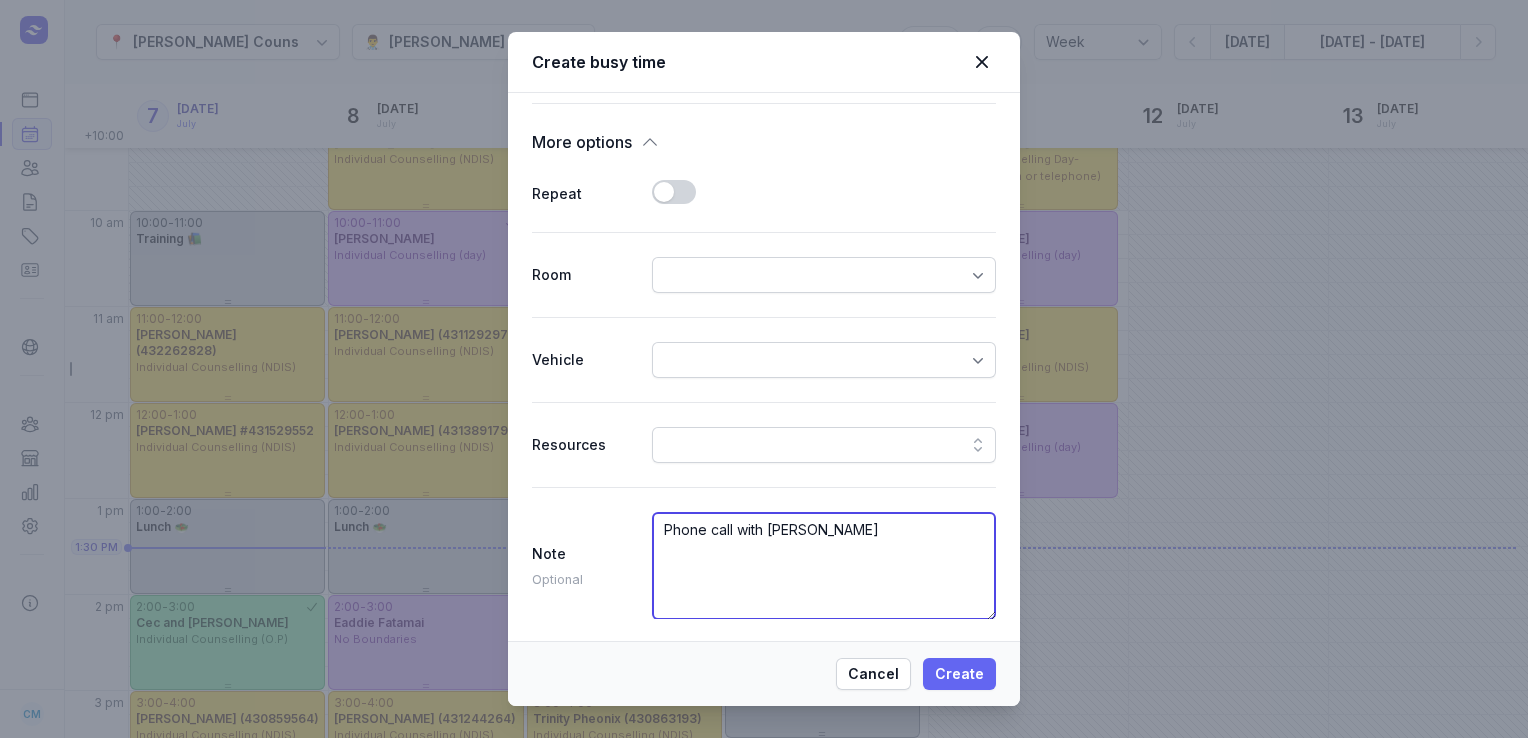 type on "Phone call with [PERSON_NAME]" 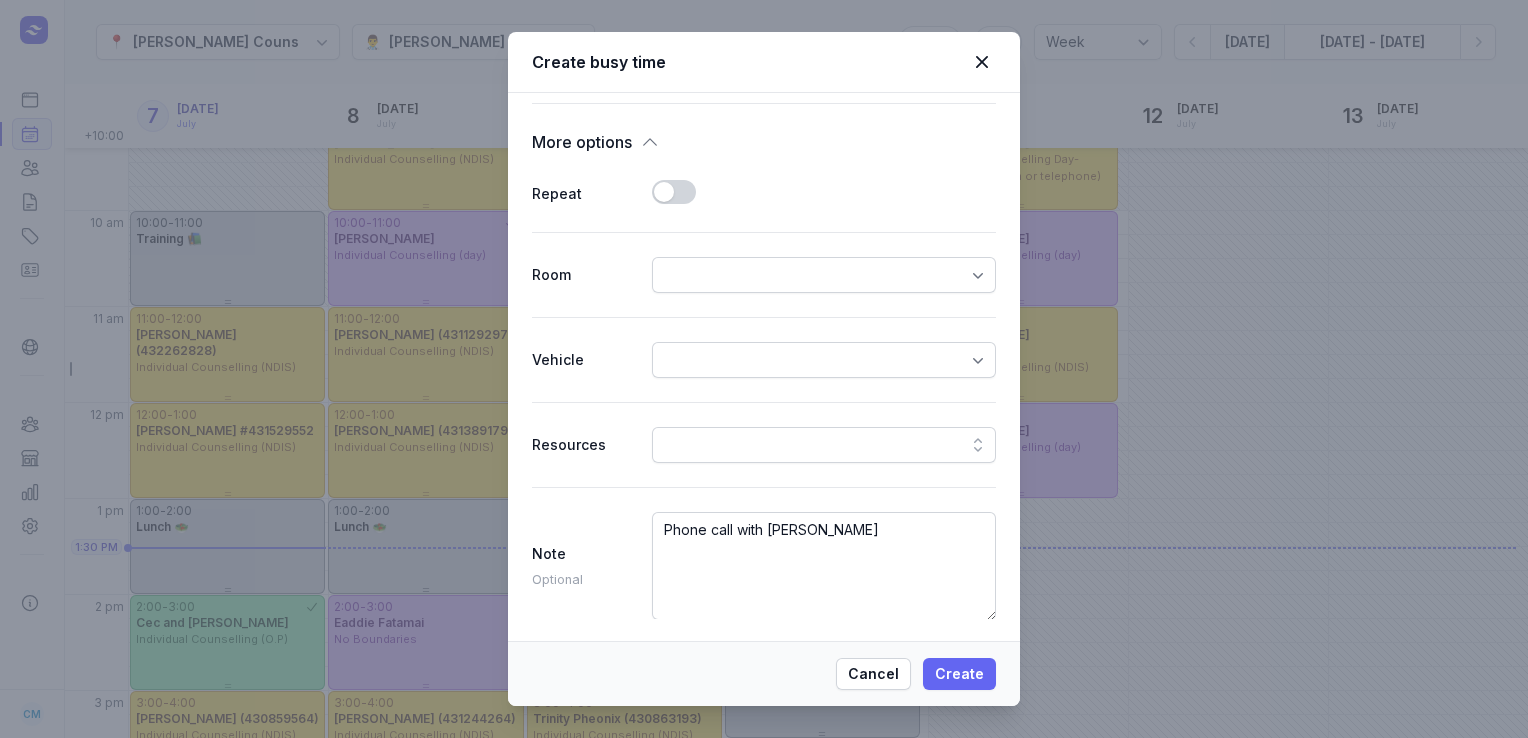 click on "Create" at bounding box center (959, 674) 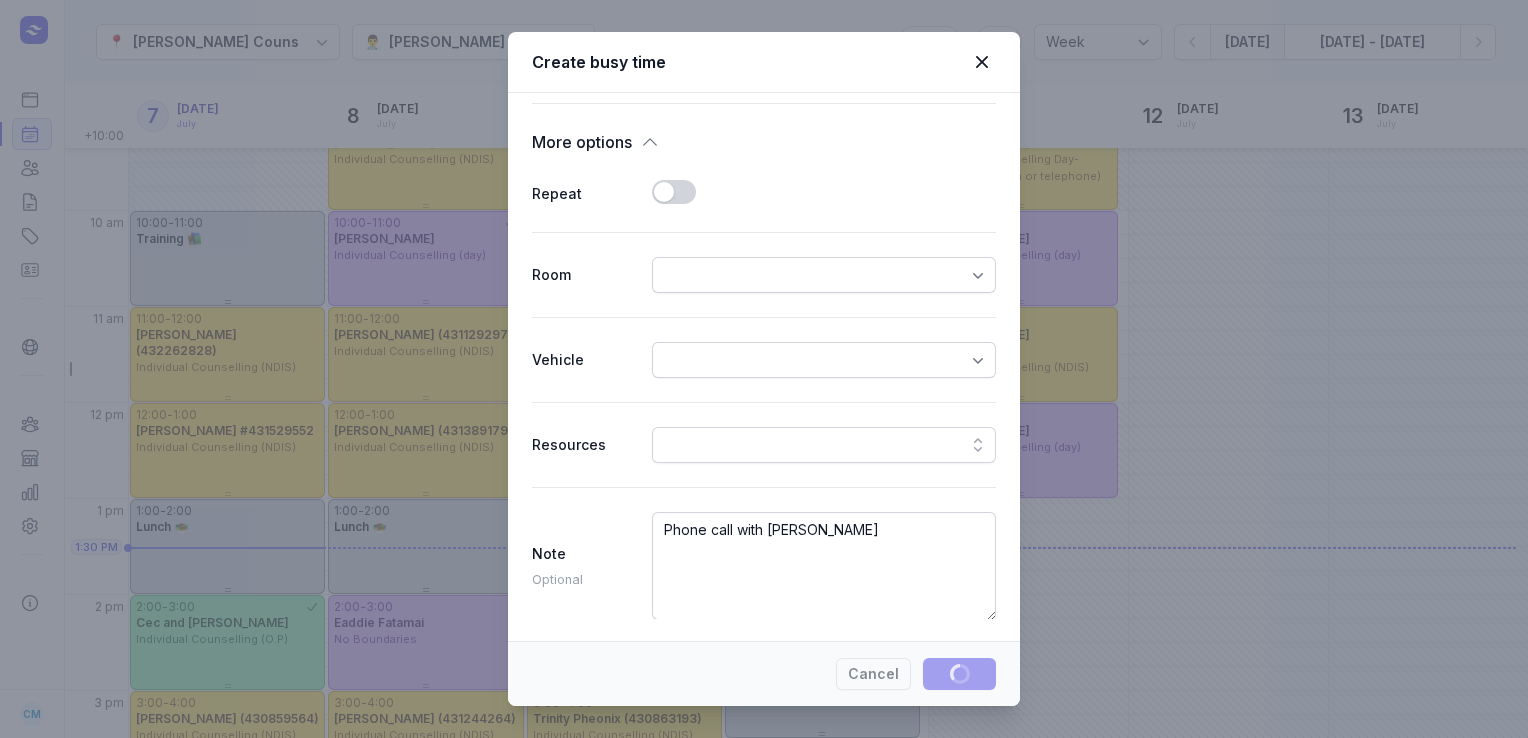 type 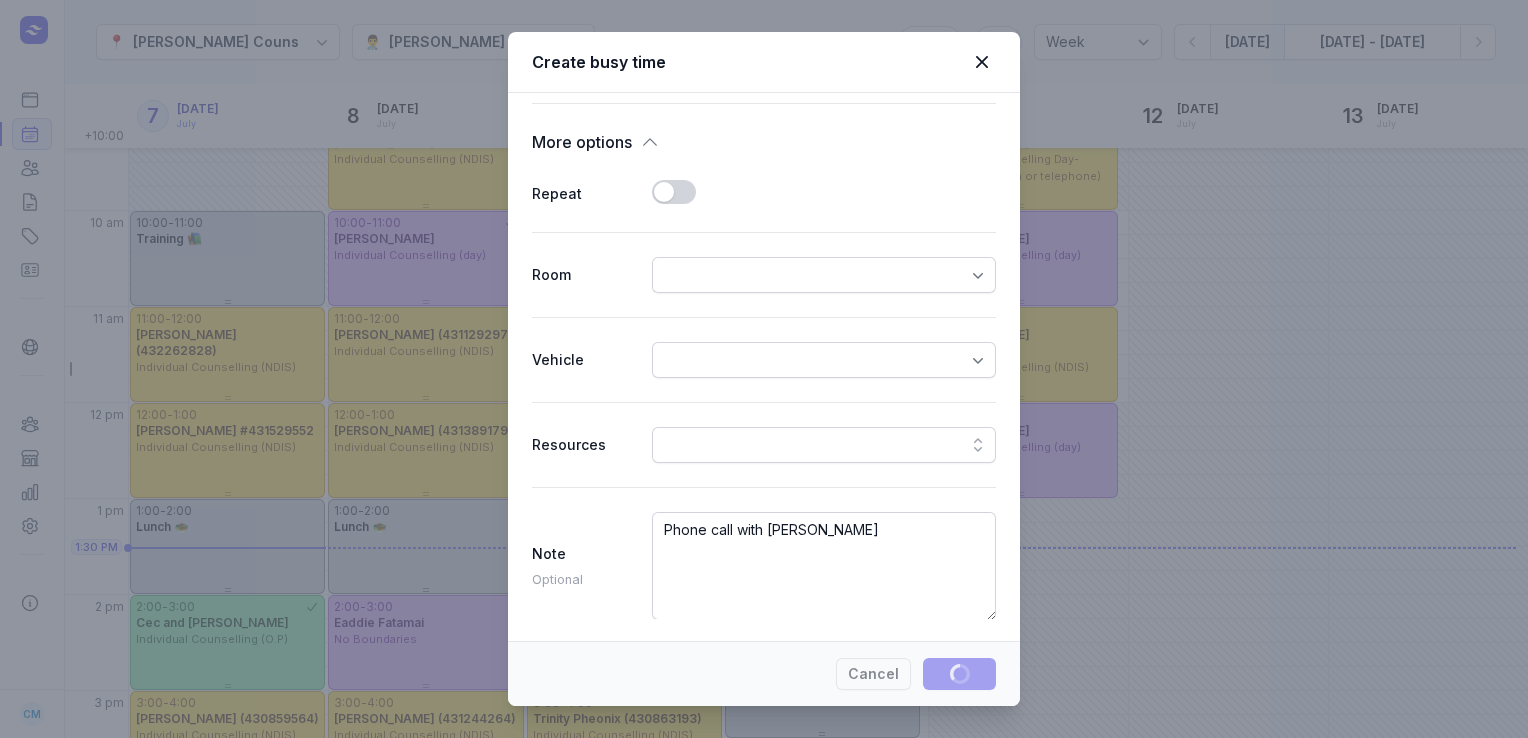 select 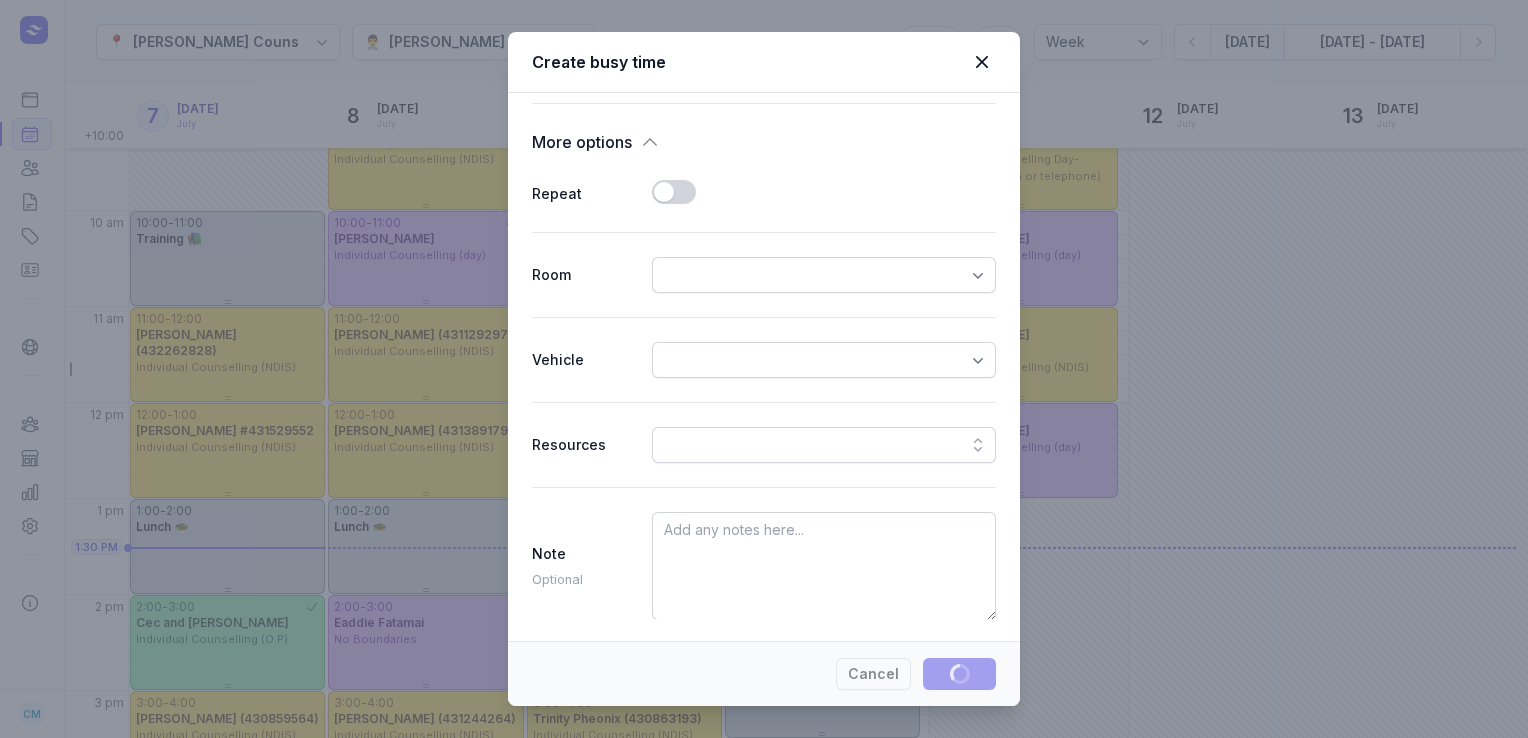 select 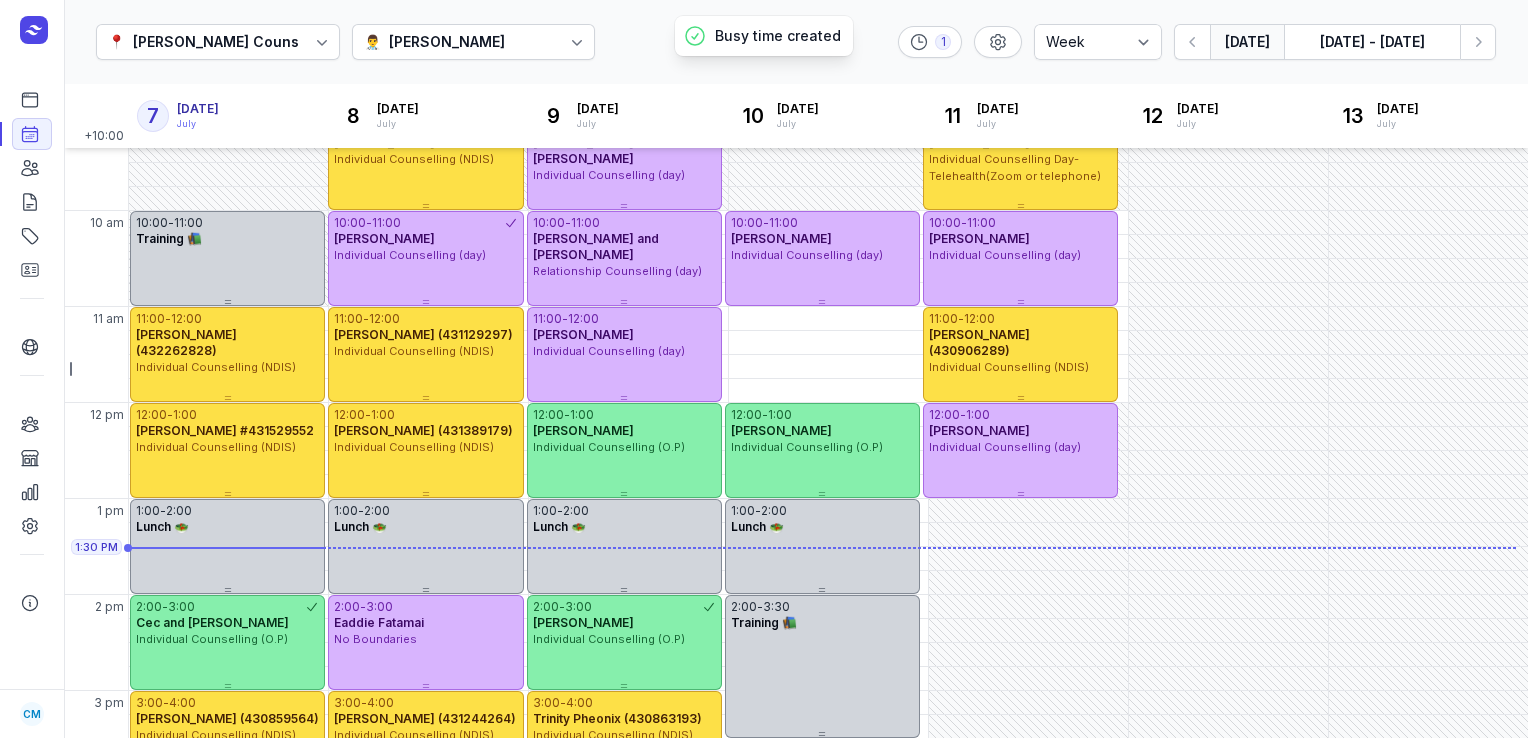 scroll, scrollTop: 511, scrollLeft: 0, axis: vertical 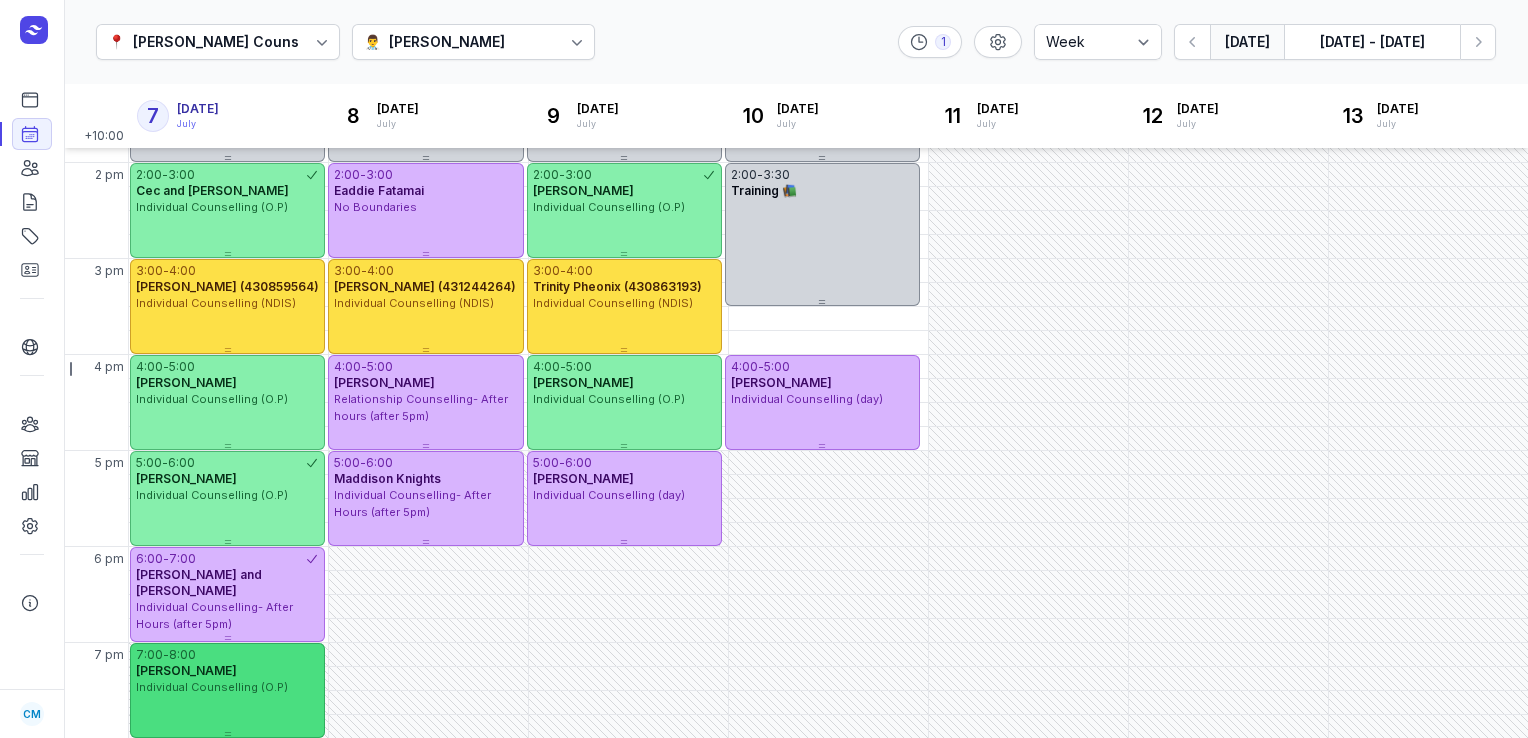 click on "[PERSON_NAME]" at bounding box center [186, 670] 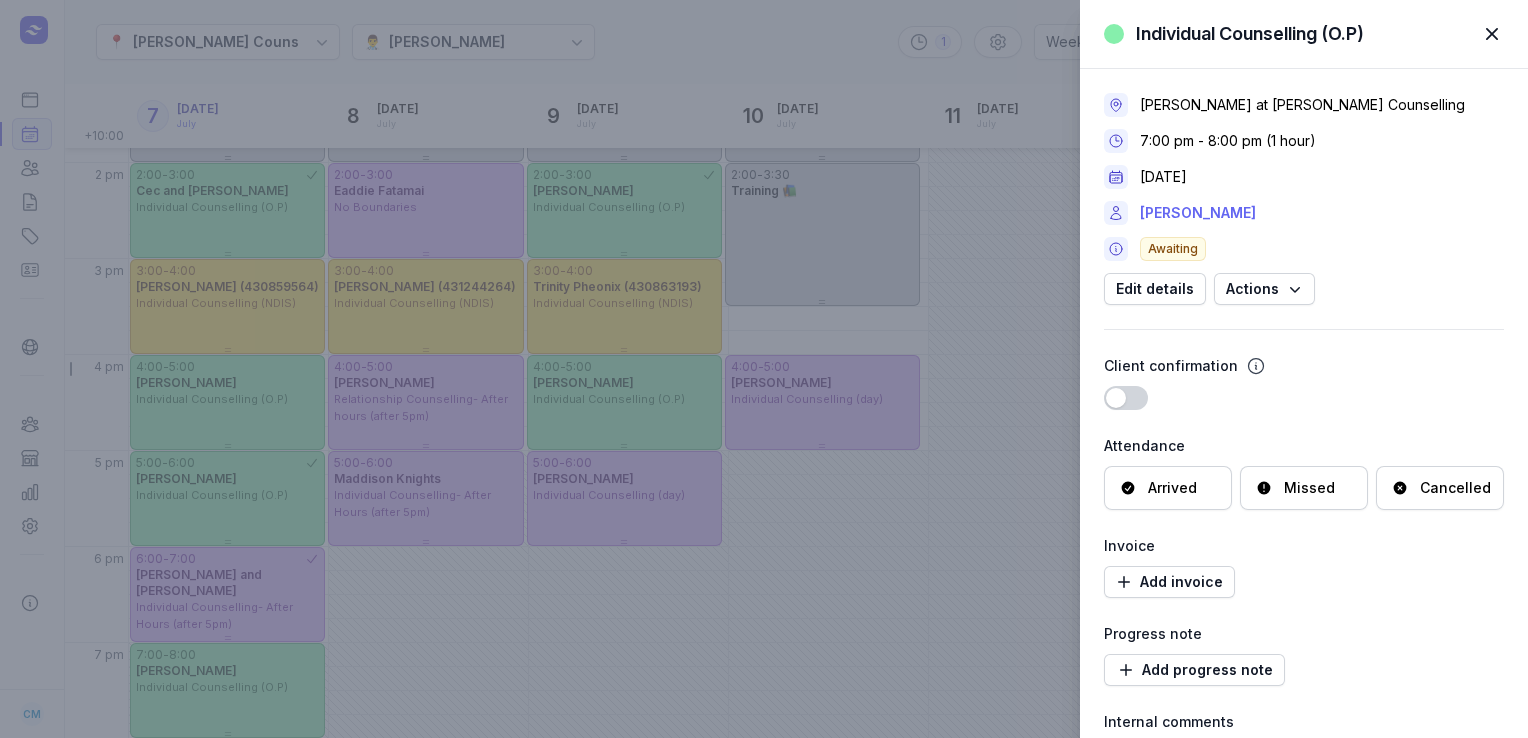 click on "[PERSON_NAME]" at bounding box center (1198, 213) 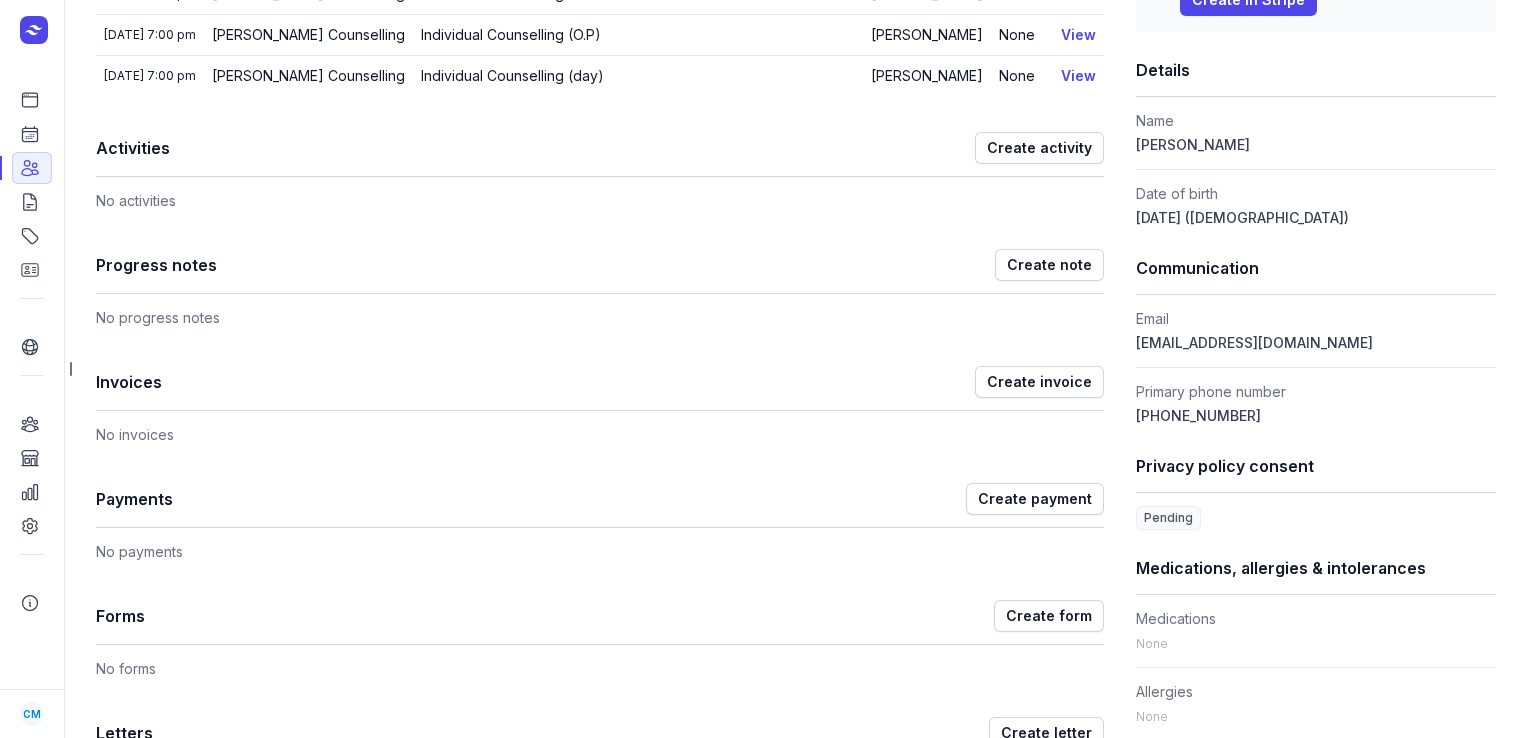 scroll, scrollTop: 406, scrollLeft: 0, axis: vertical 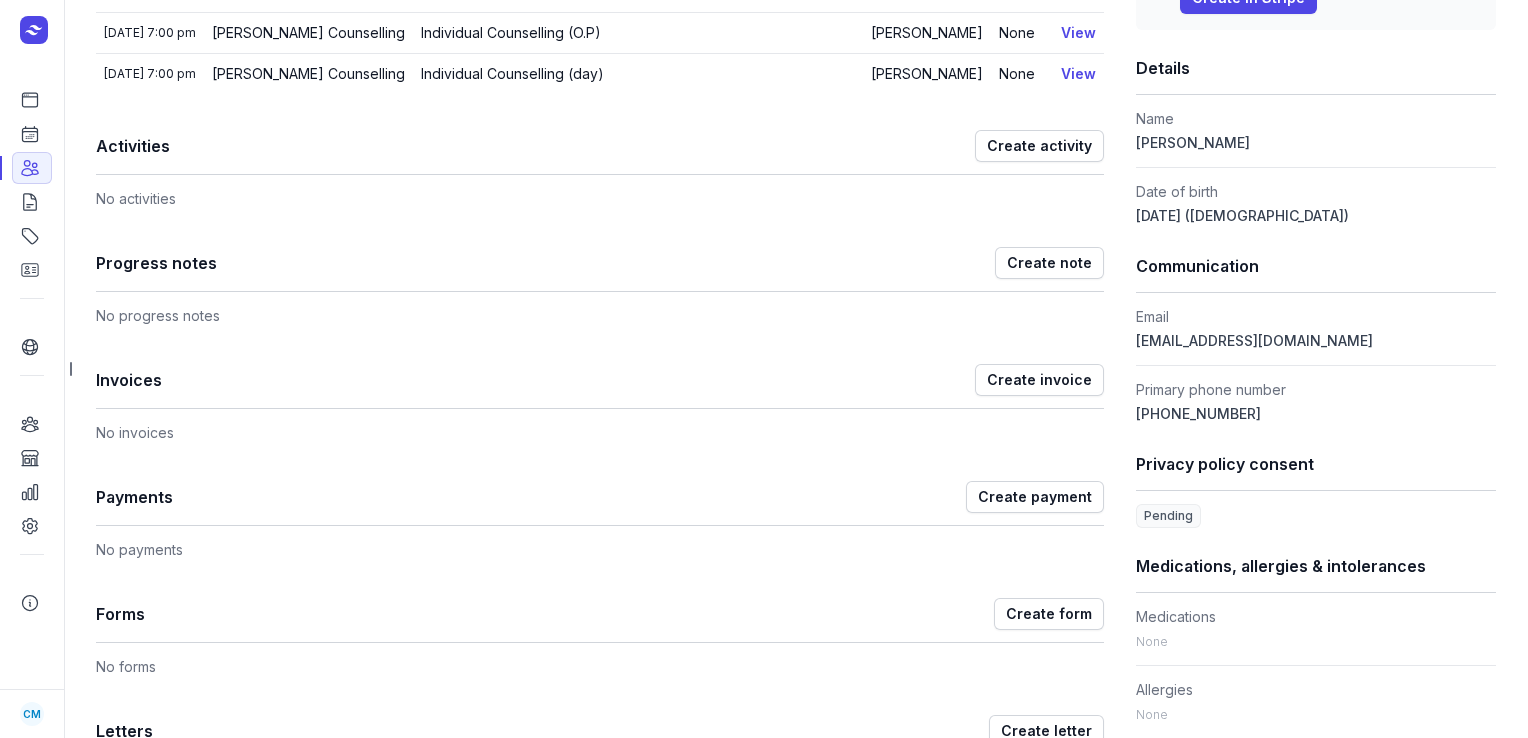 click on "[PHONE_NUMBER]" 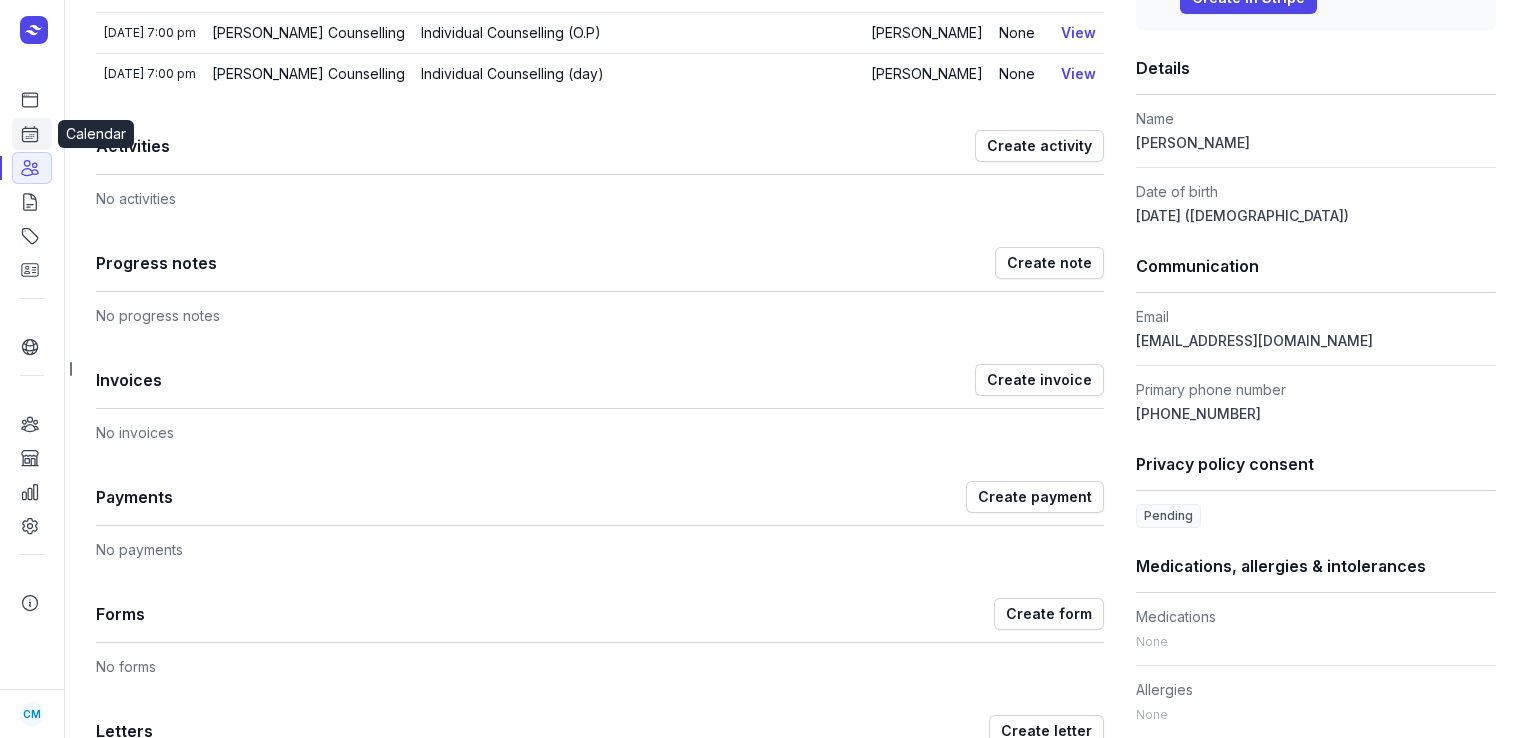 click 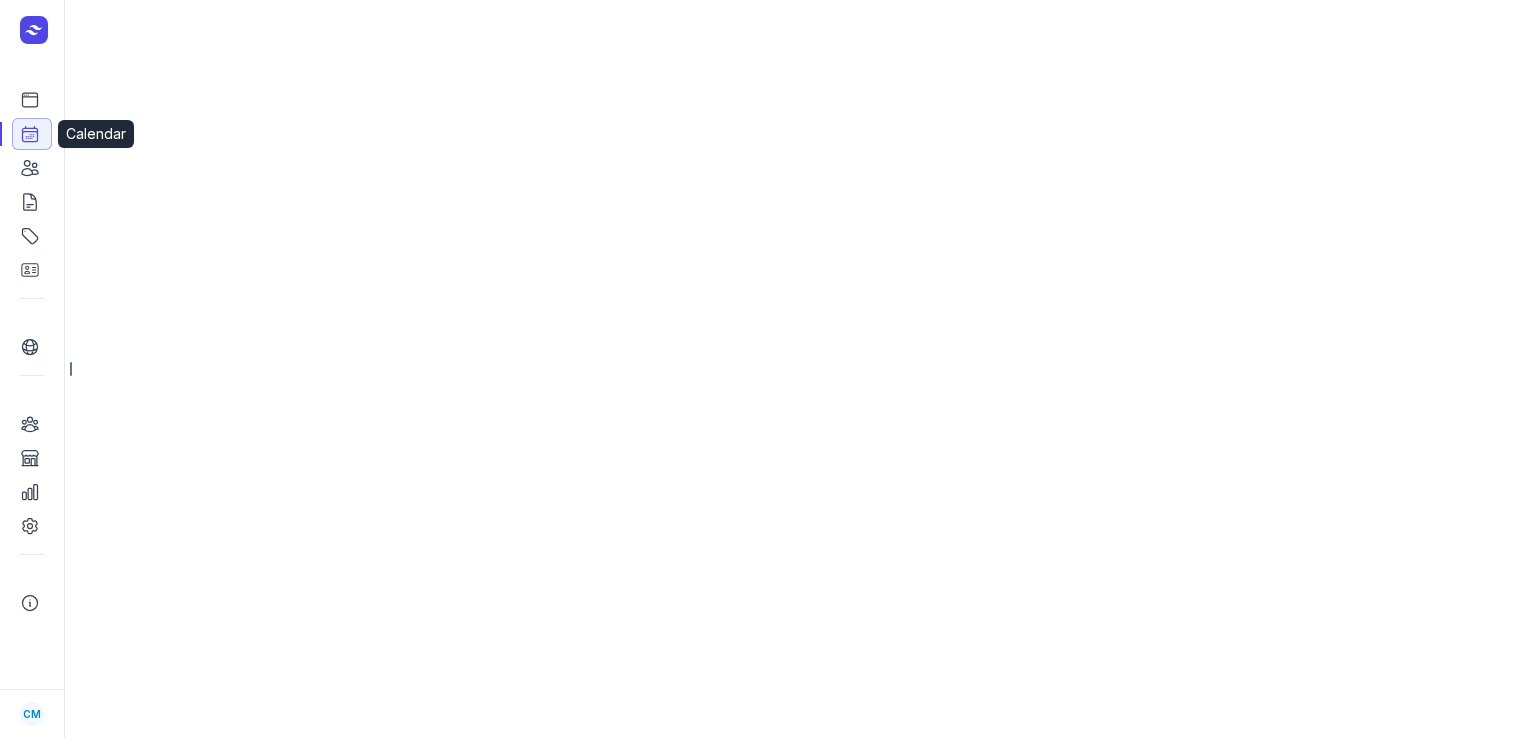 scroll, scrollTop: 0, scrollLeft: 0, axis: both 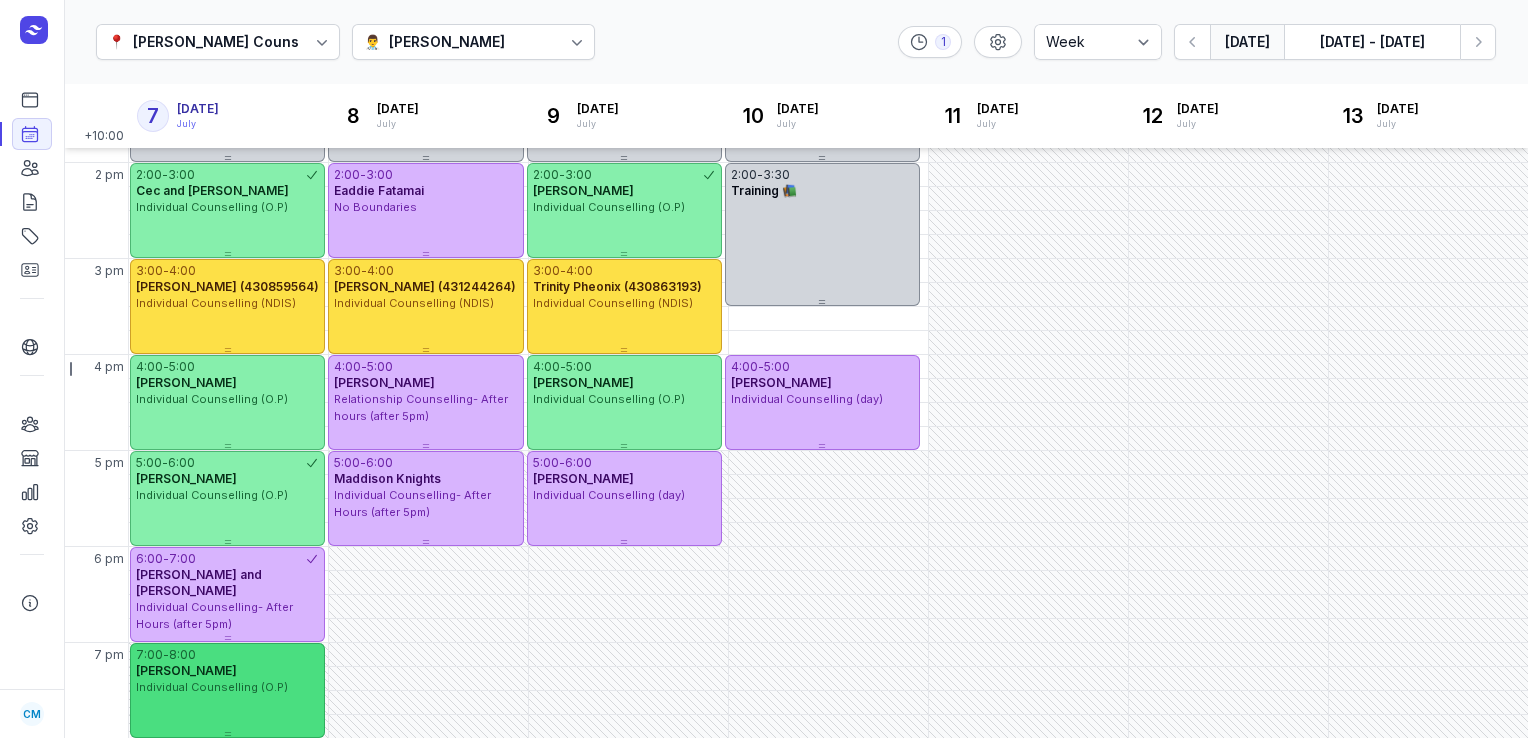 click on "[PERSON_NAME]" at bounding box center [227, 671] 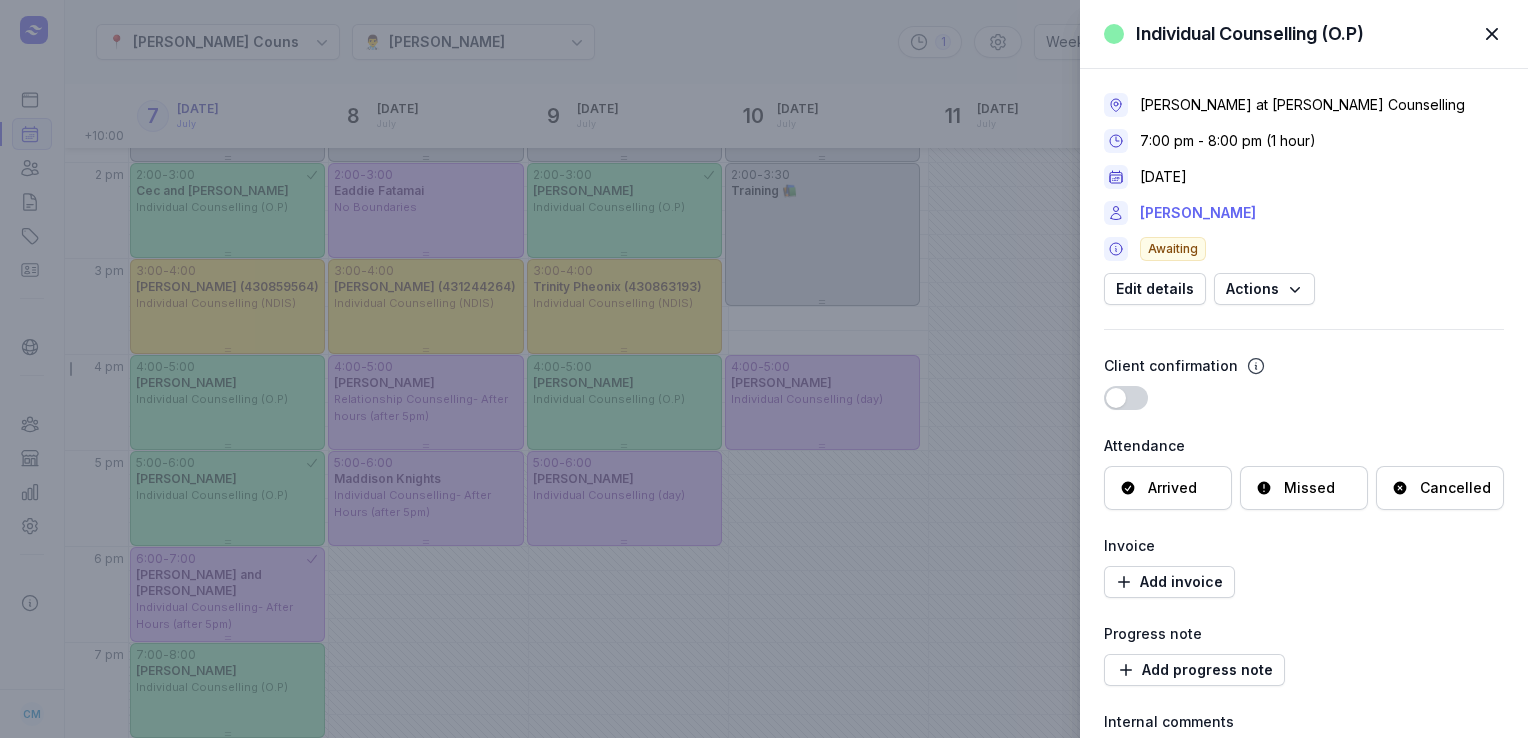 click on "[PERSON_NAME]" at bounding box center (1198, 213) 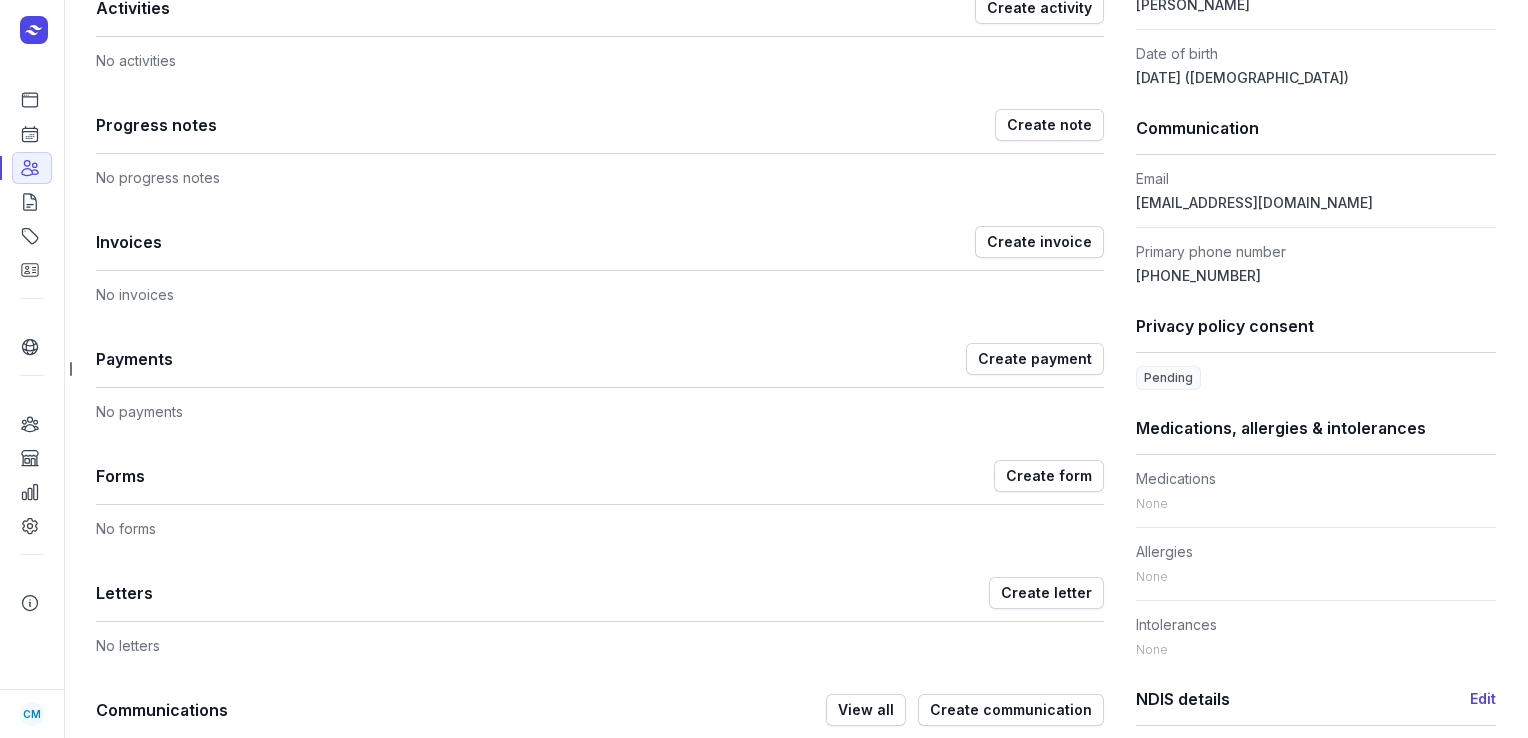 scroll, scrollTop: 0, scrollLeft: 0, axis: both 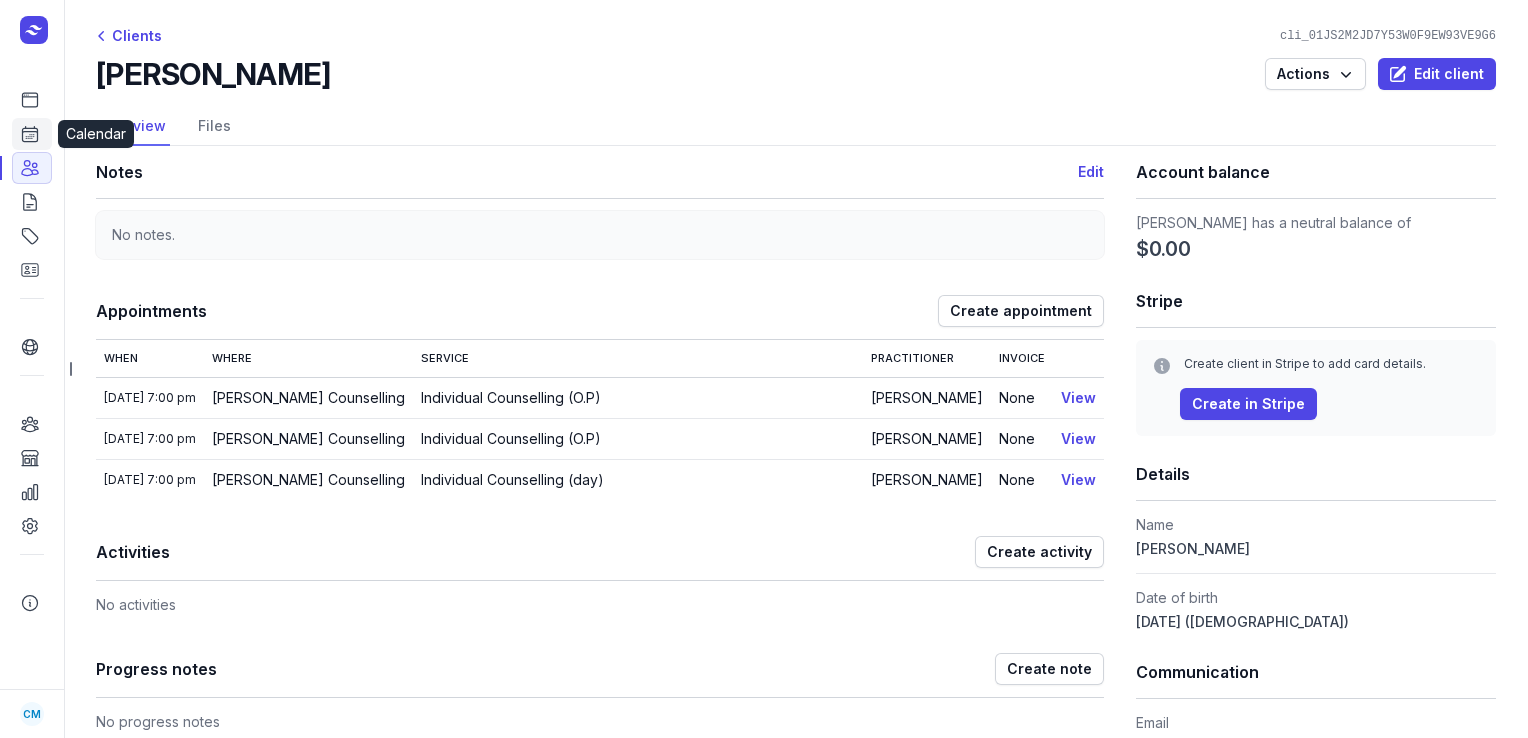 click 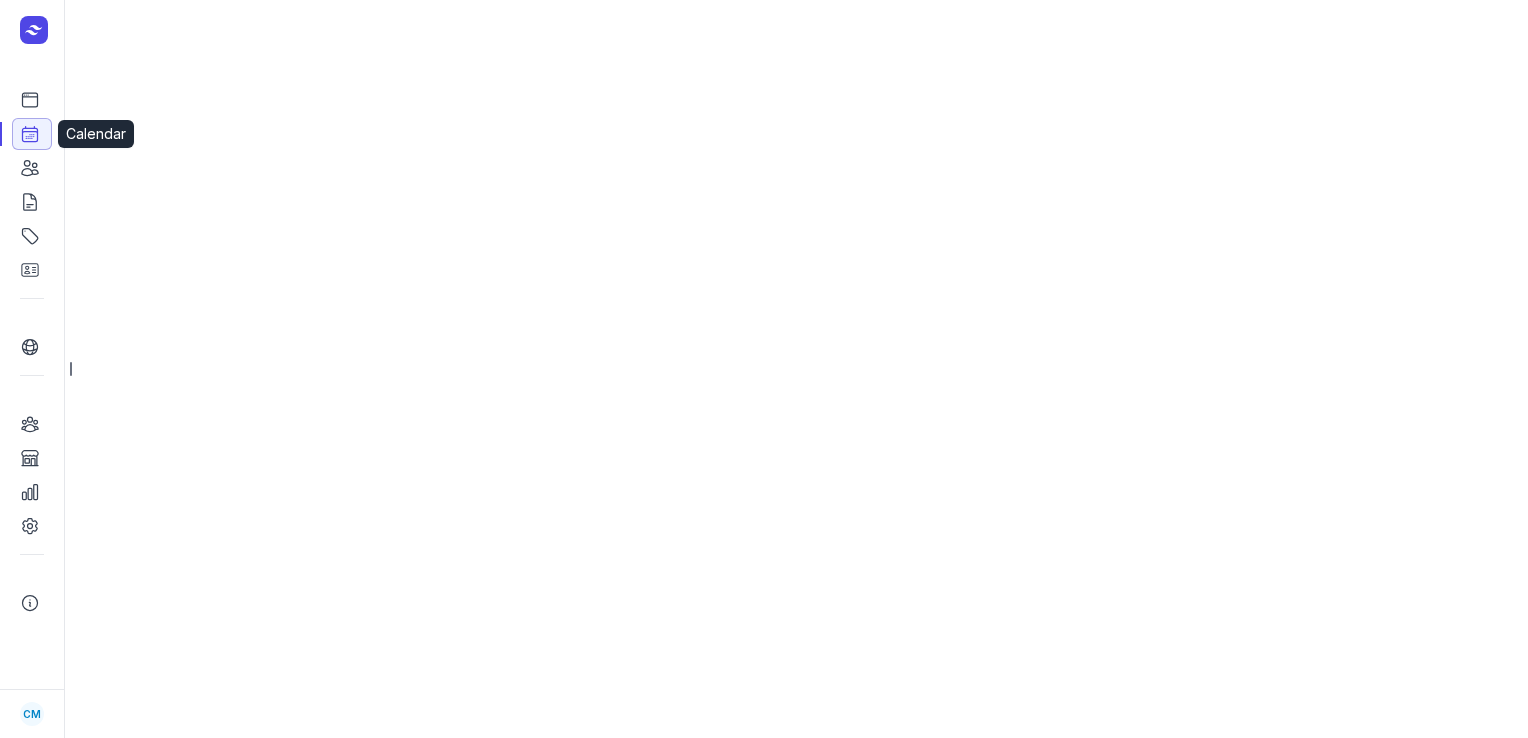 select on "week" 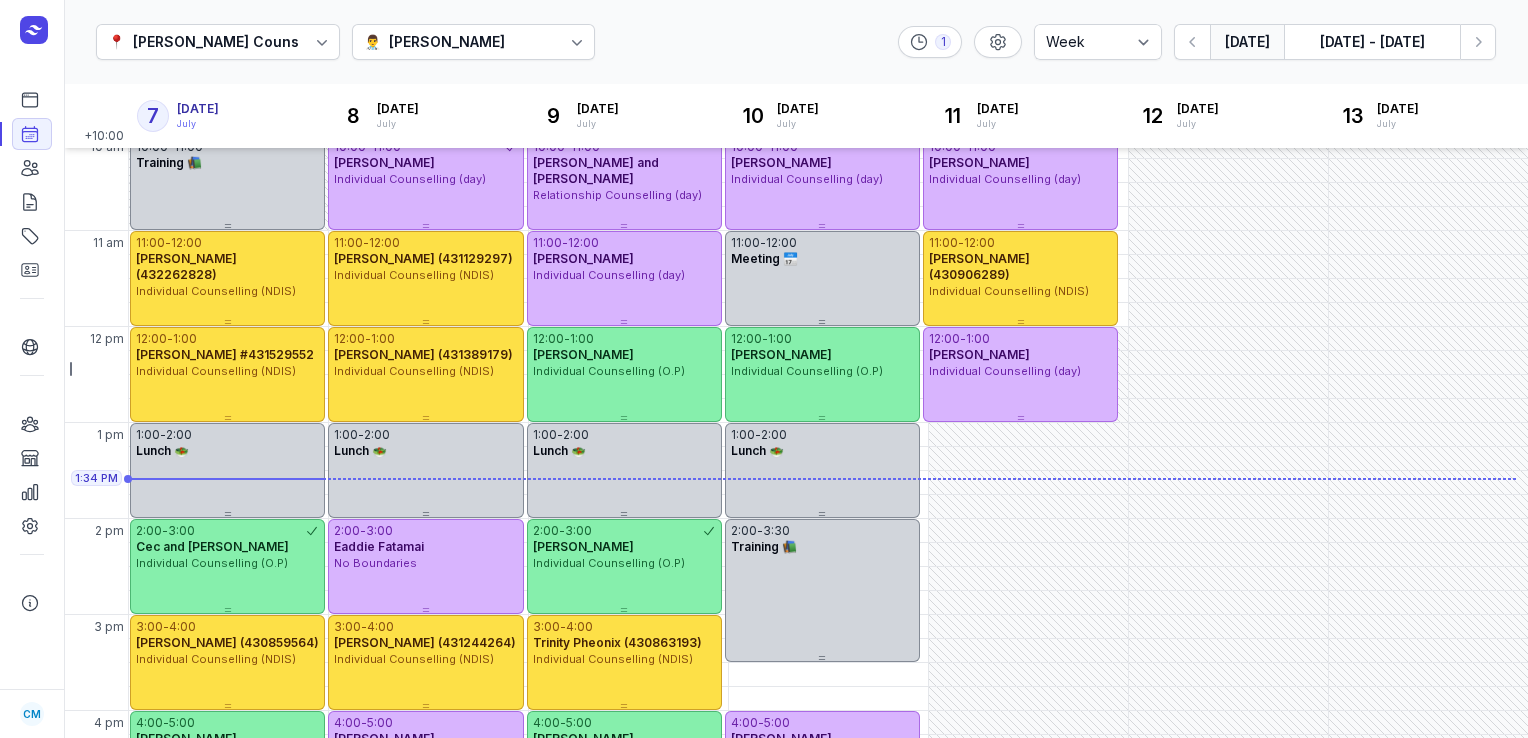 scroll, scrollTop: 284, scrollLeft: 0, axis: vertical 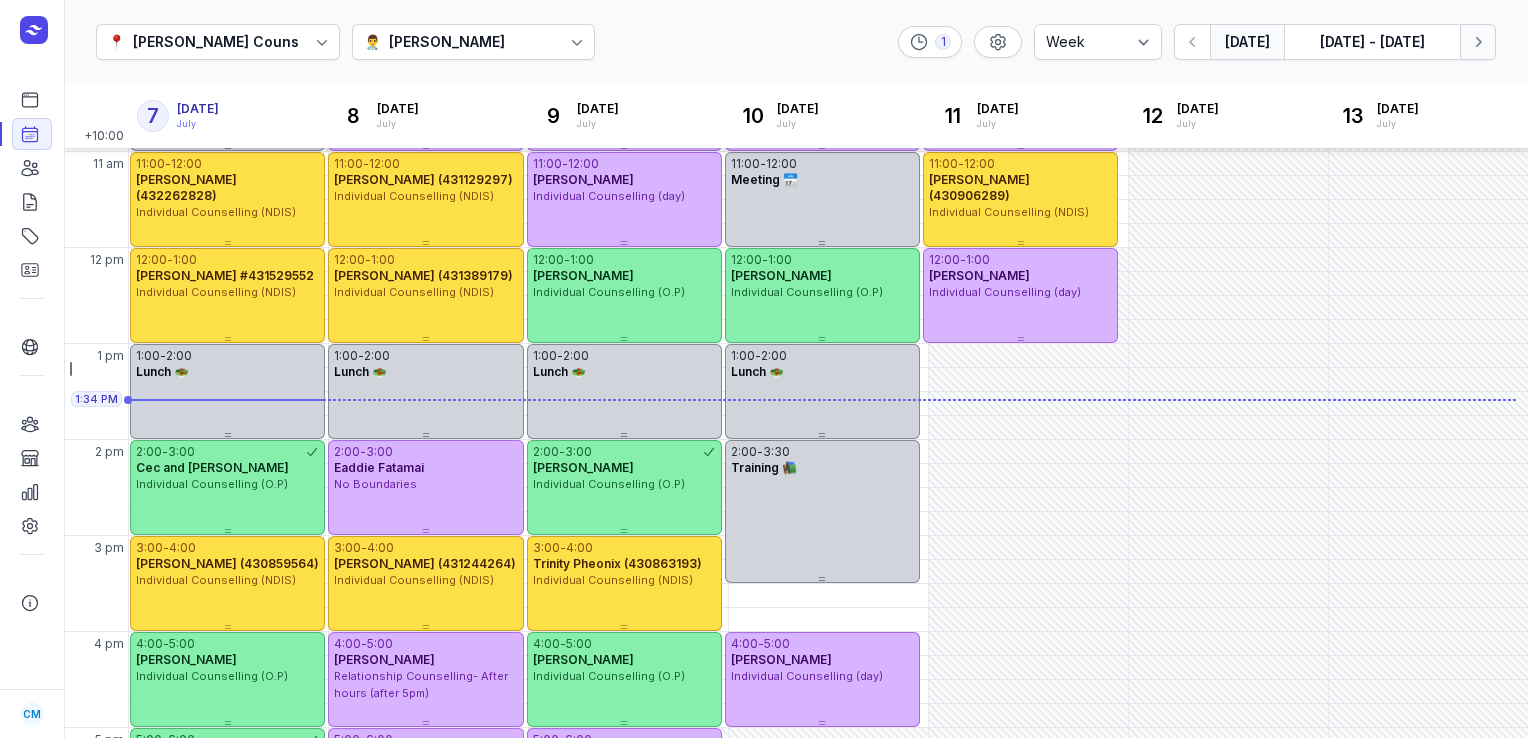 click 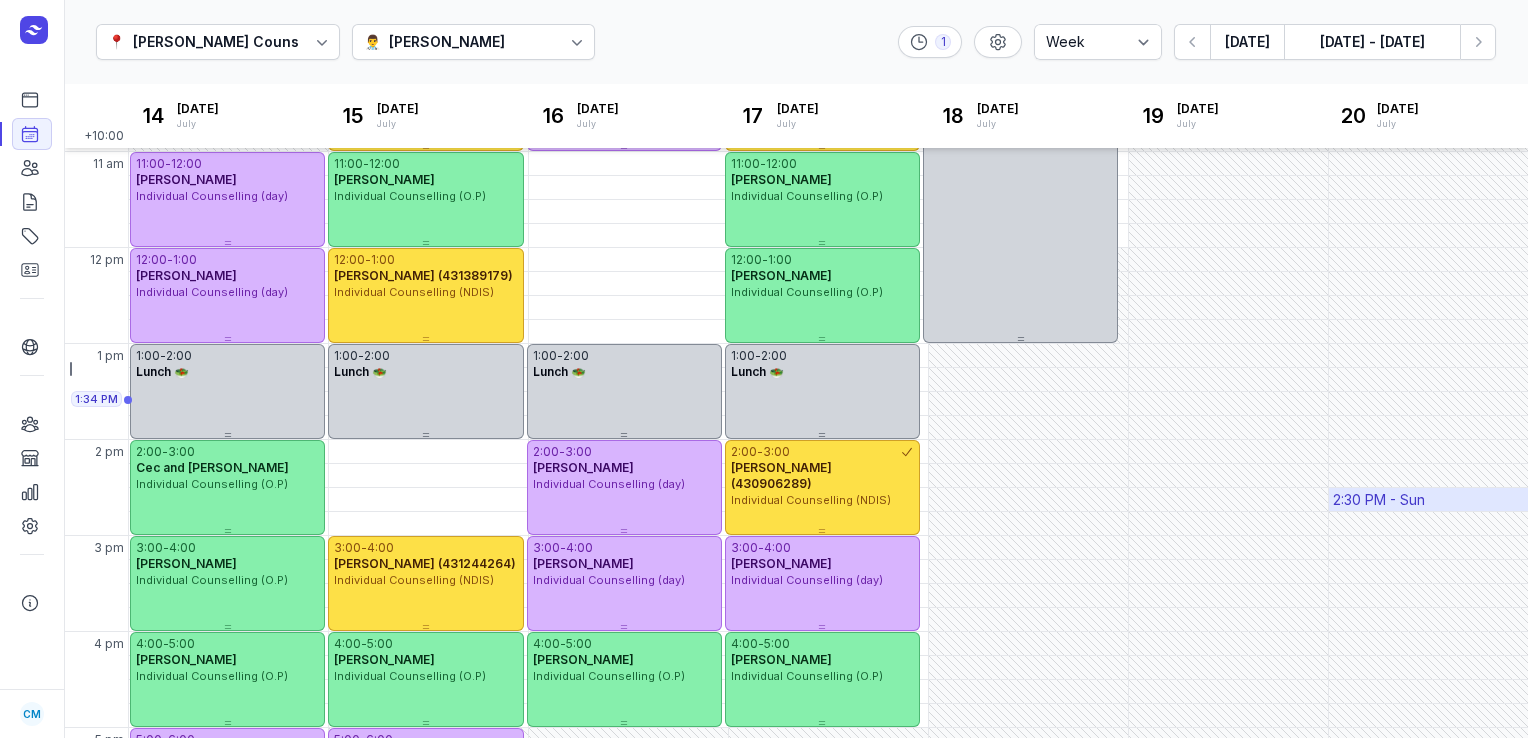 scroll, scrollTop: 540, scrollLeft: 0, axis: vertical 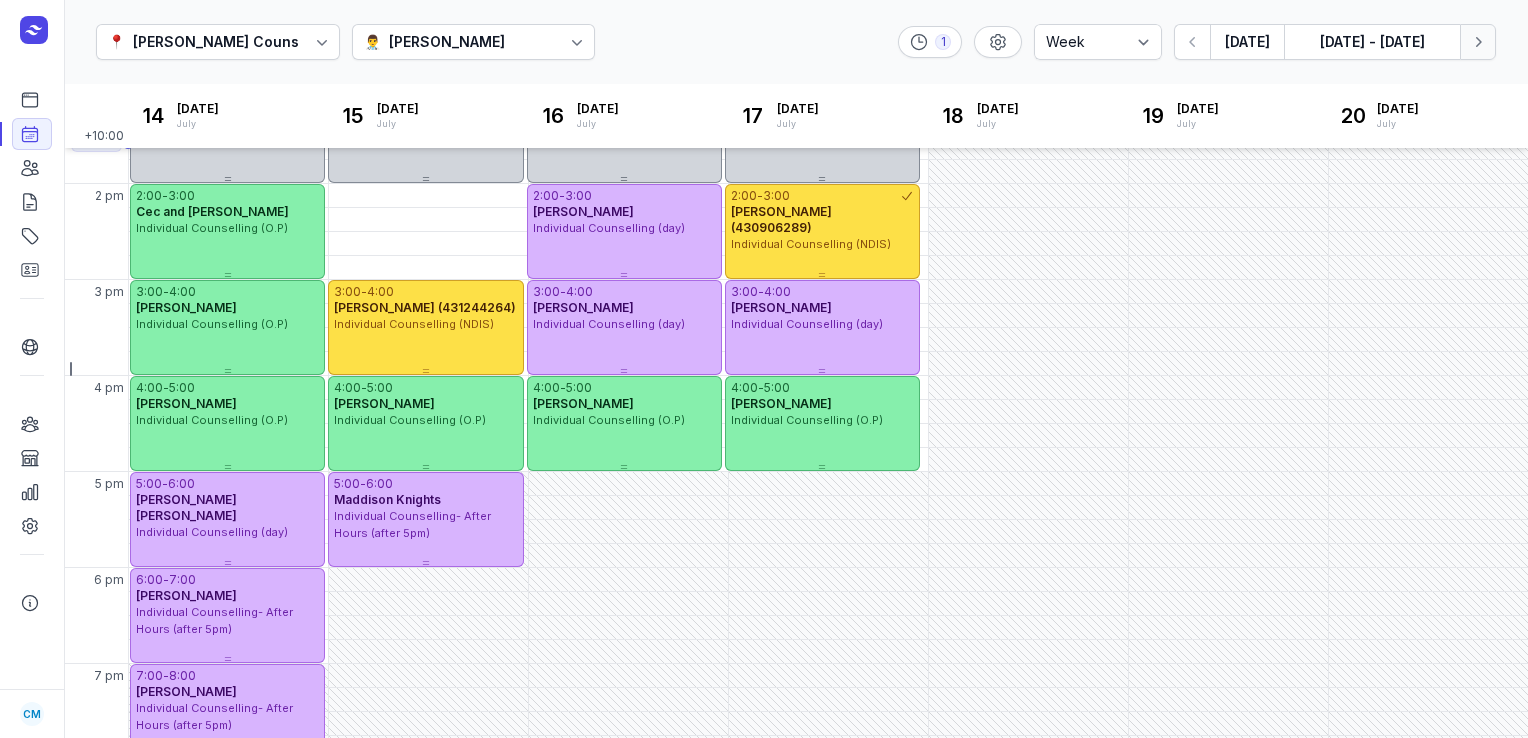 click 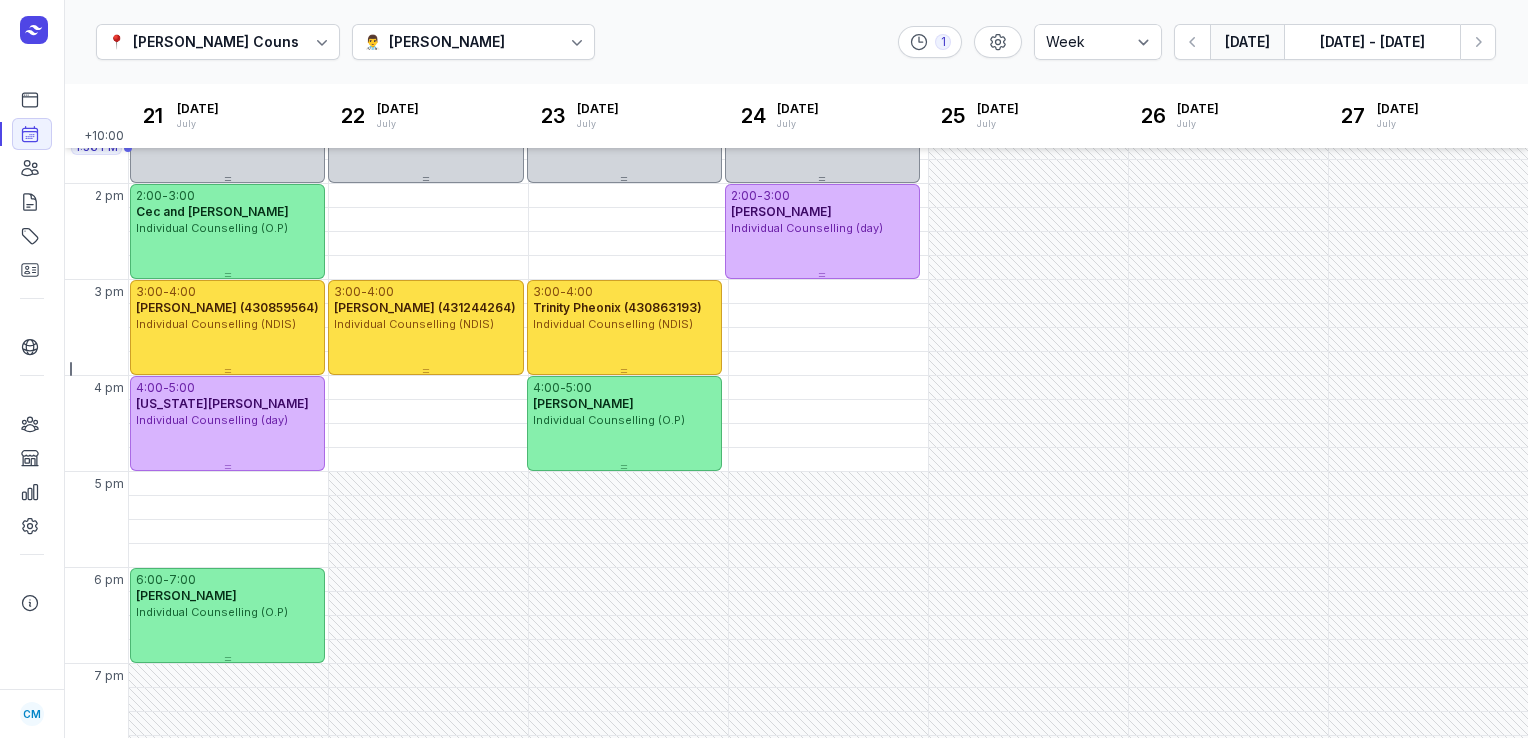 click on "[DATE]" at bounding box center (1247, 42) 